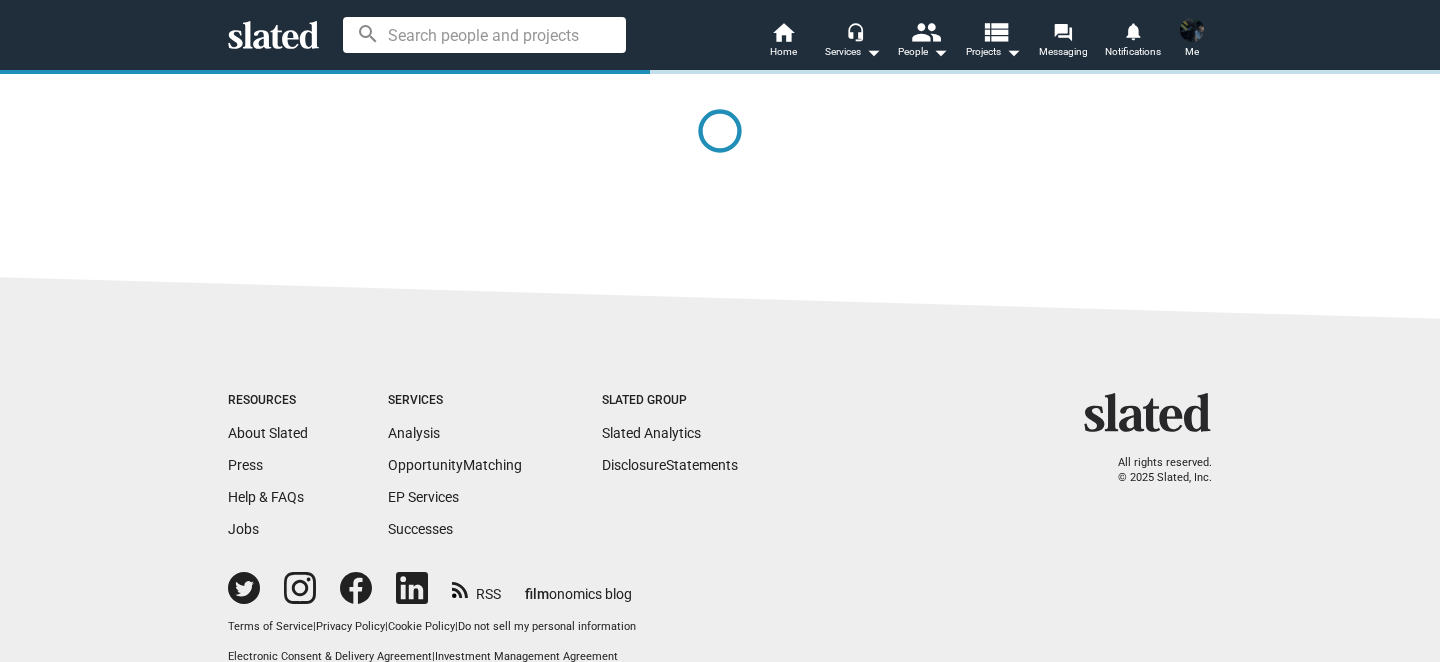 scroll, scrollTop: 0, scrollLeft: 0, axis: both 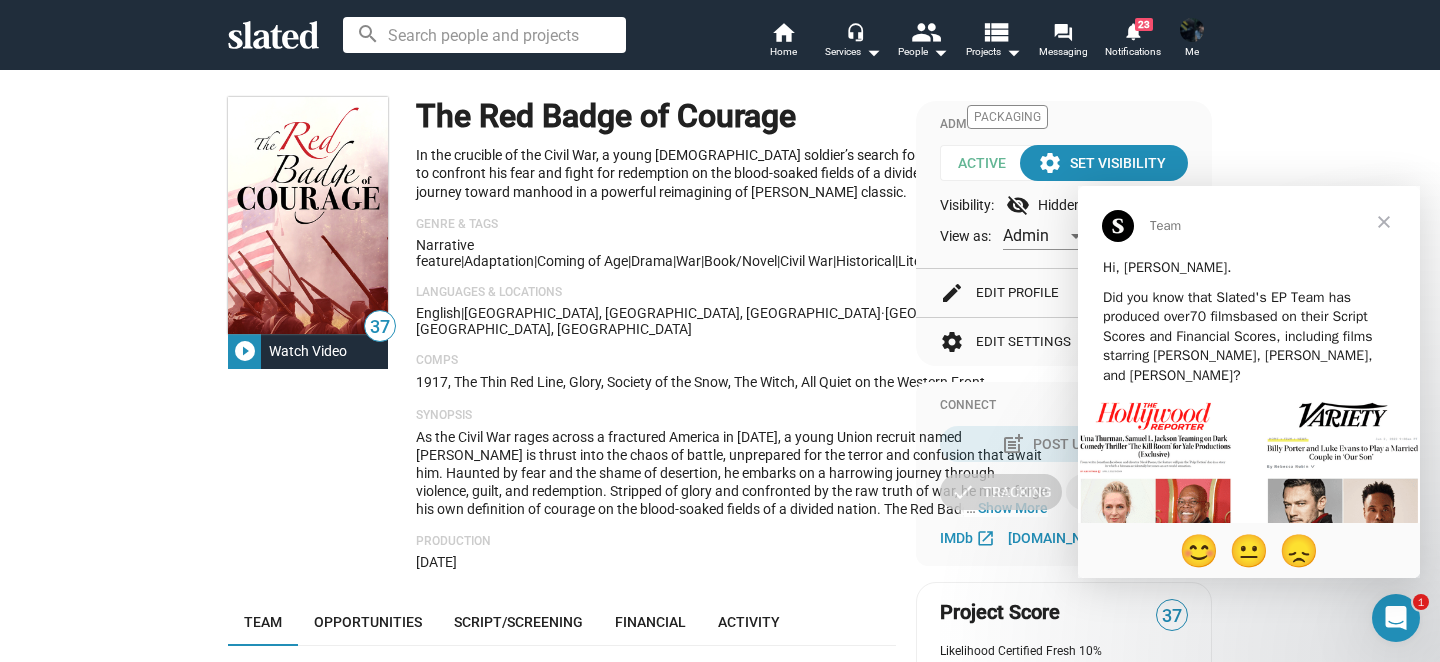 click at bounding box center [1384, 222] 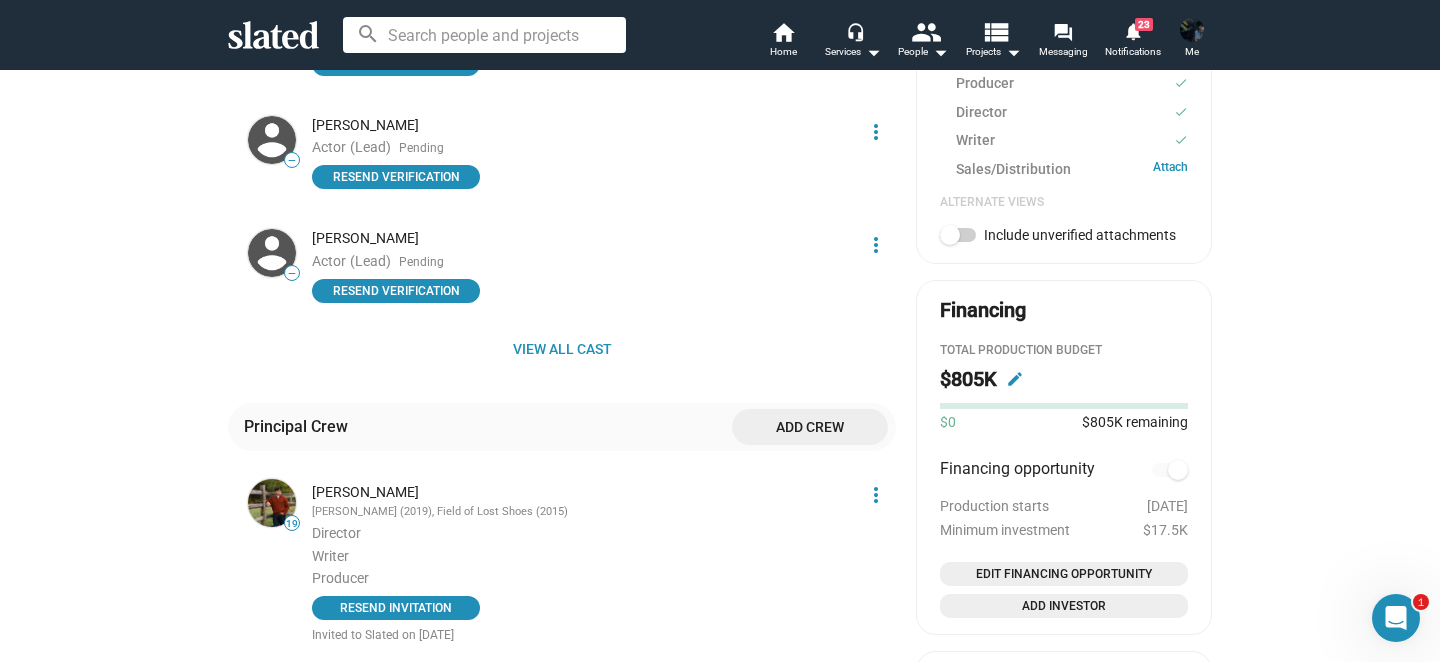 scroll, scrollTop: 883, scrollLeft: 0, axis: vertical 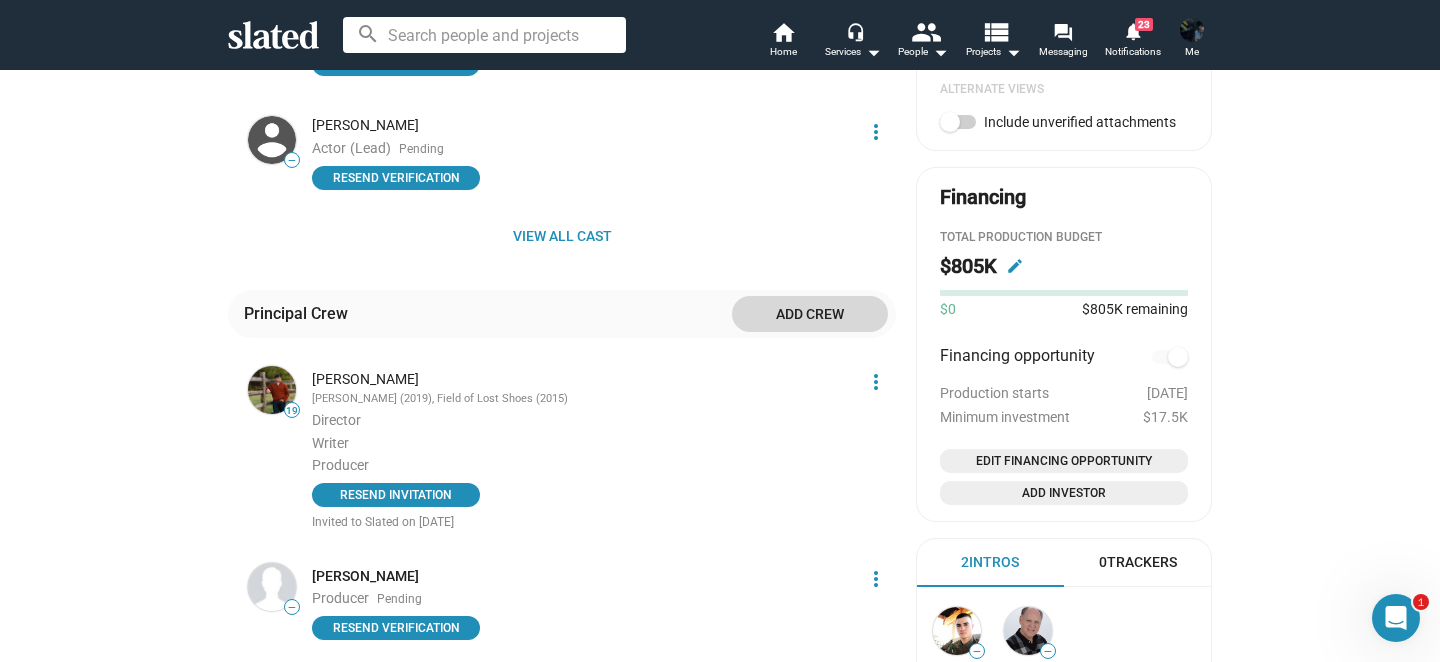 click on "Add crew" 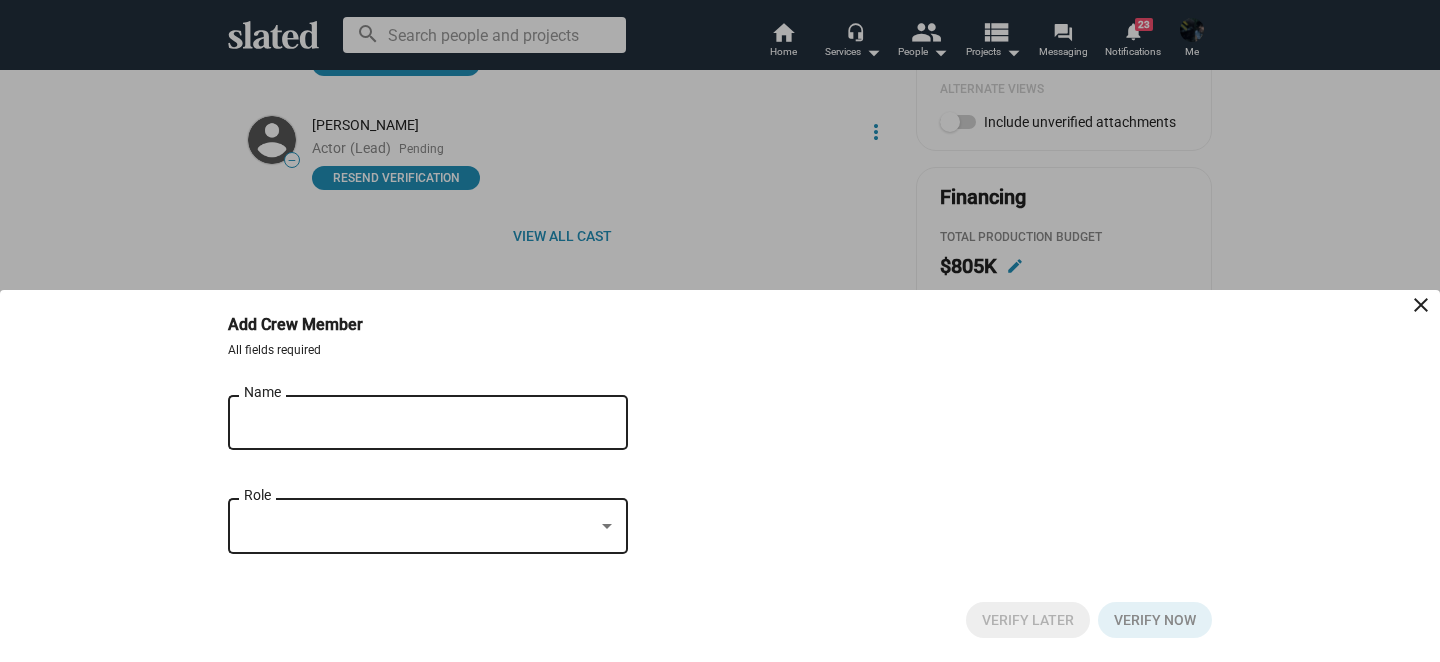 click on "Name" at bounding box center [414, 423] 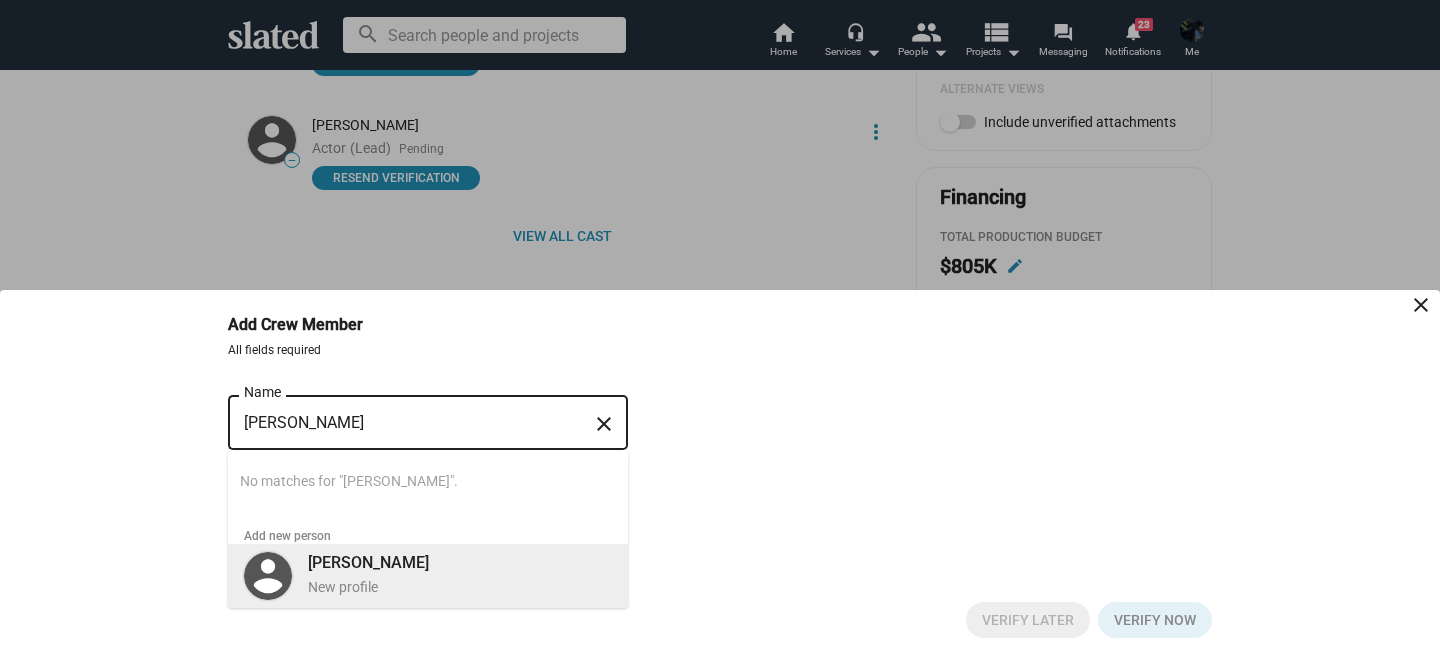 type on "[PERSON_NAME]" 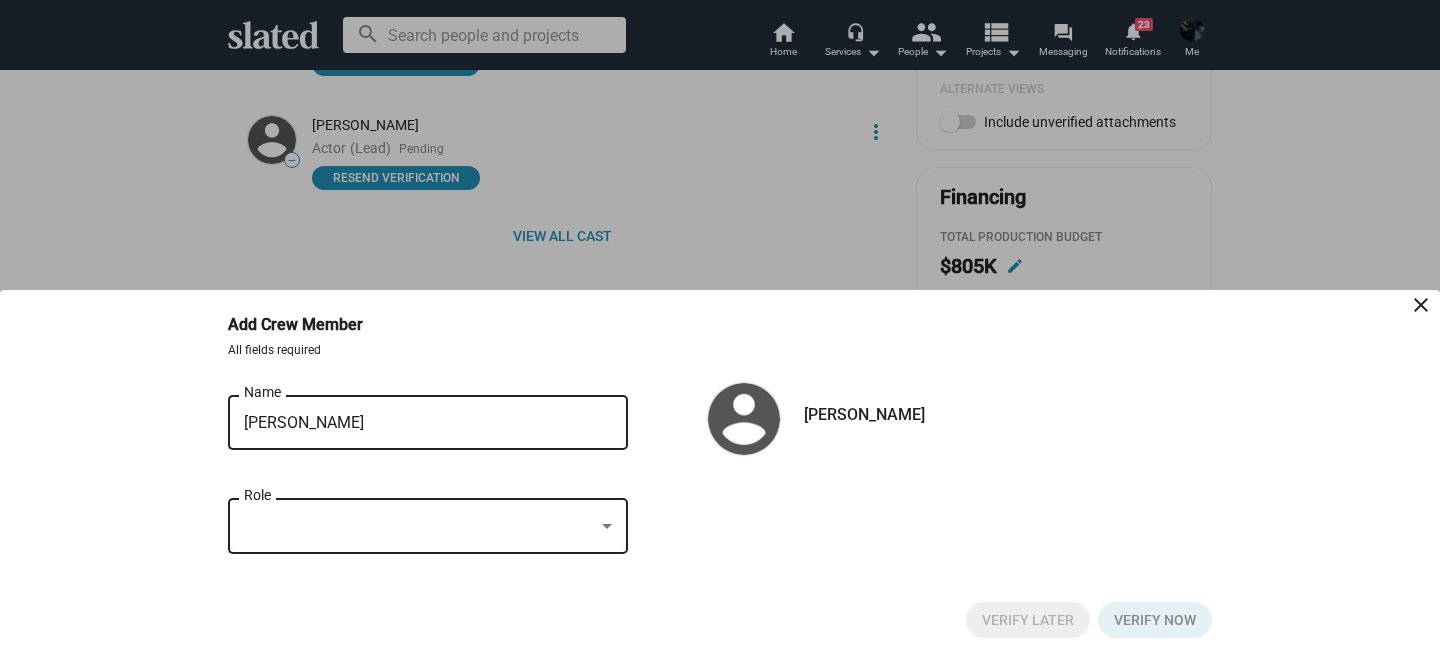 click on "Role" 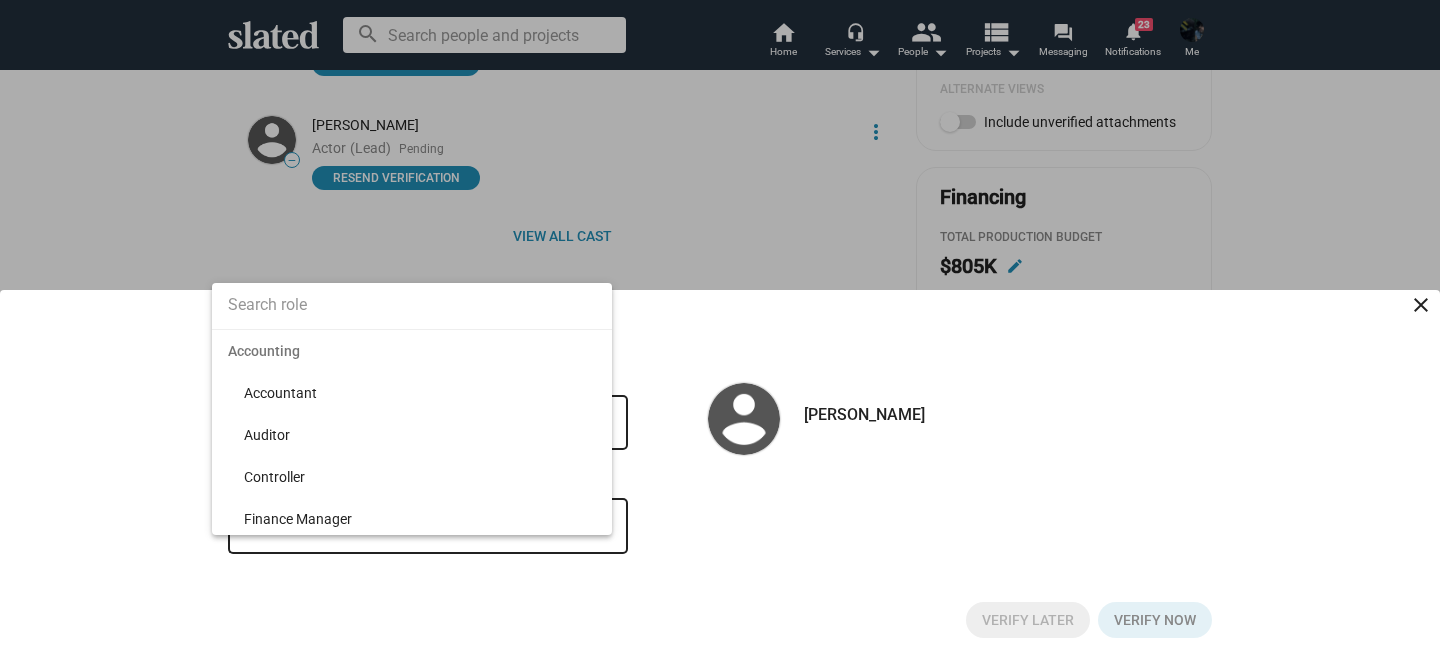 click at bounding box center [412, 305] 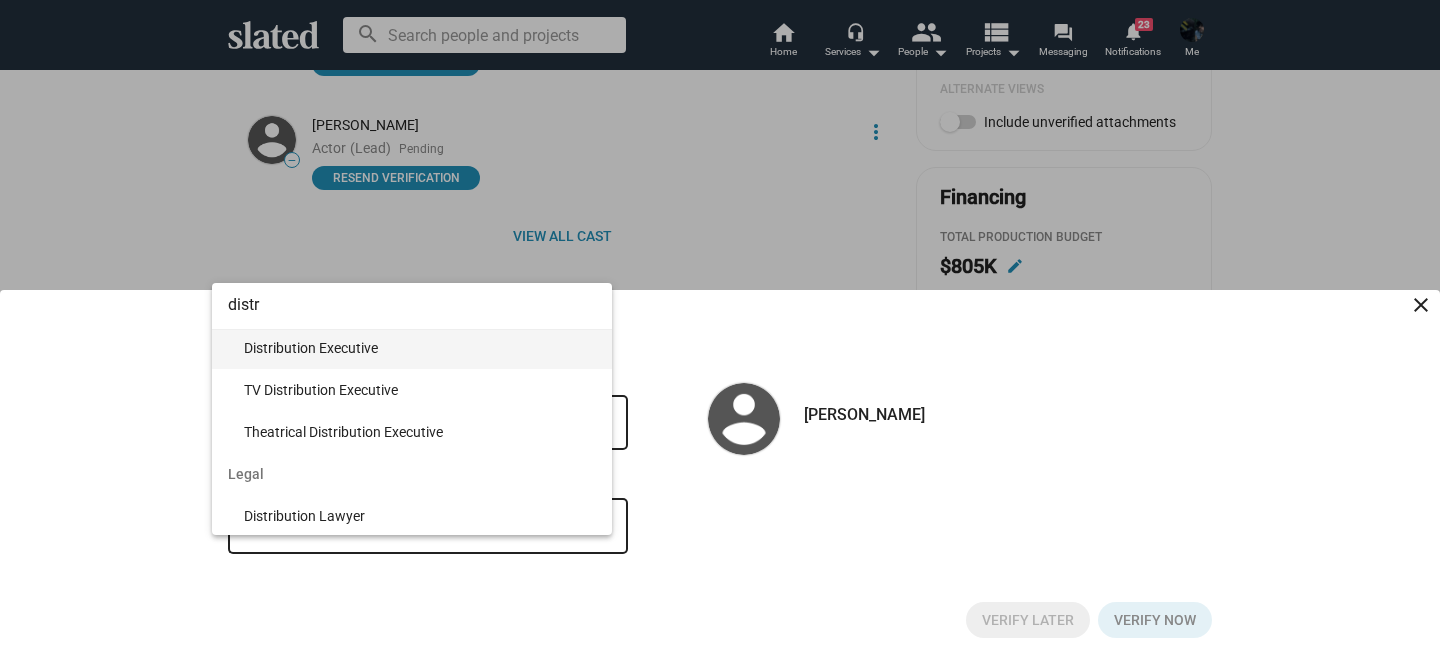 scroll, scrollTop: 0, scrollLeft: 0, axis: both 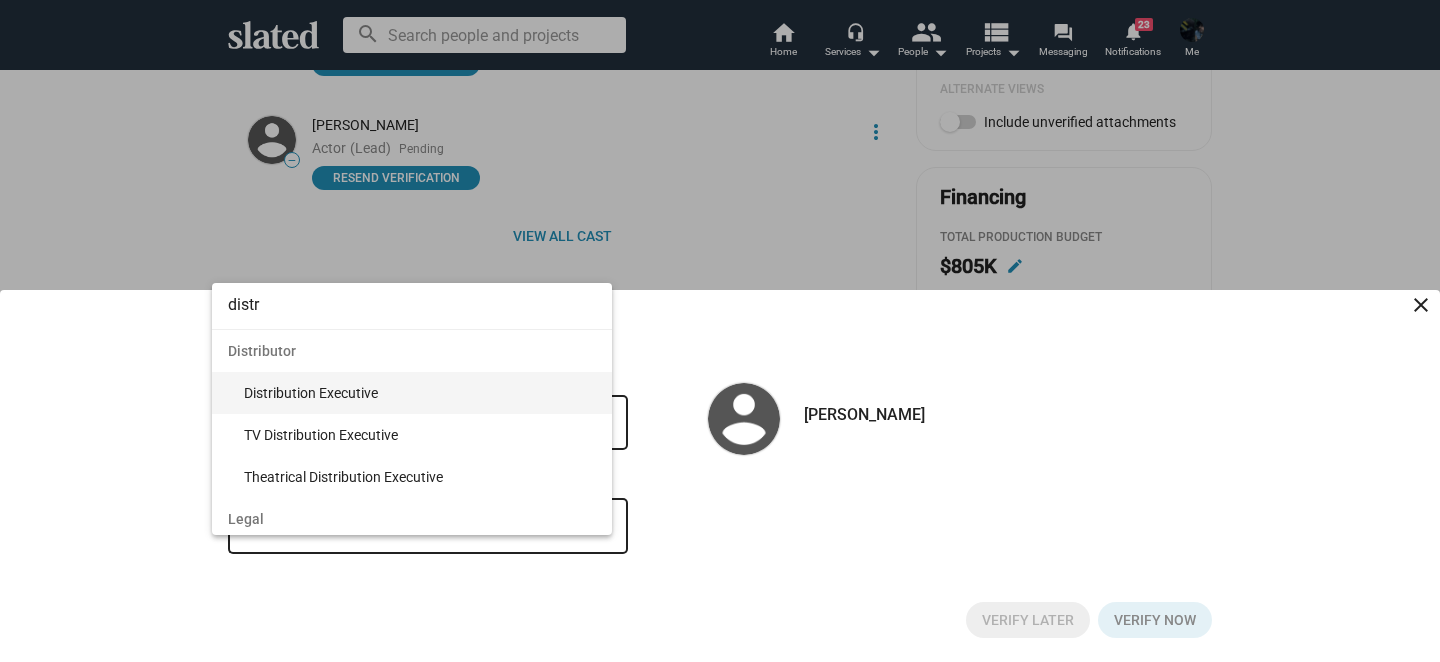 type on "distr" 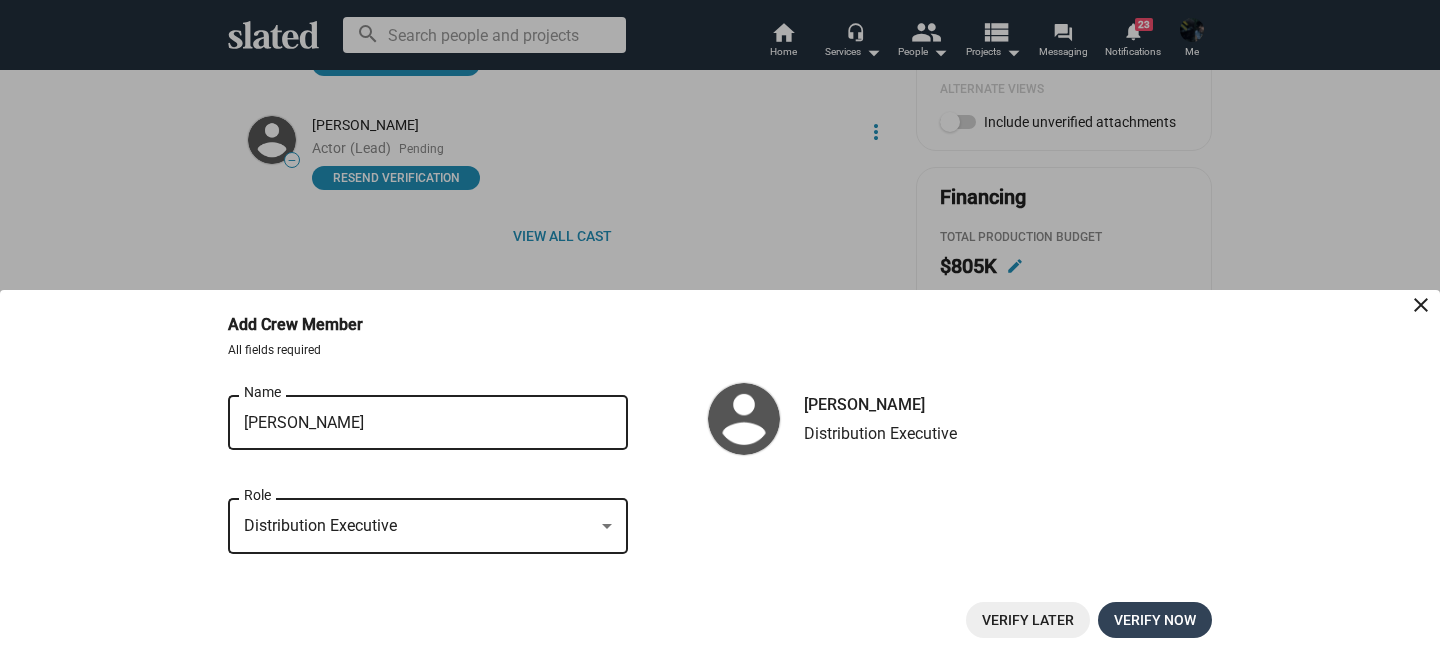 click on "Verify now" at bounding box center (1155, 620) 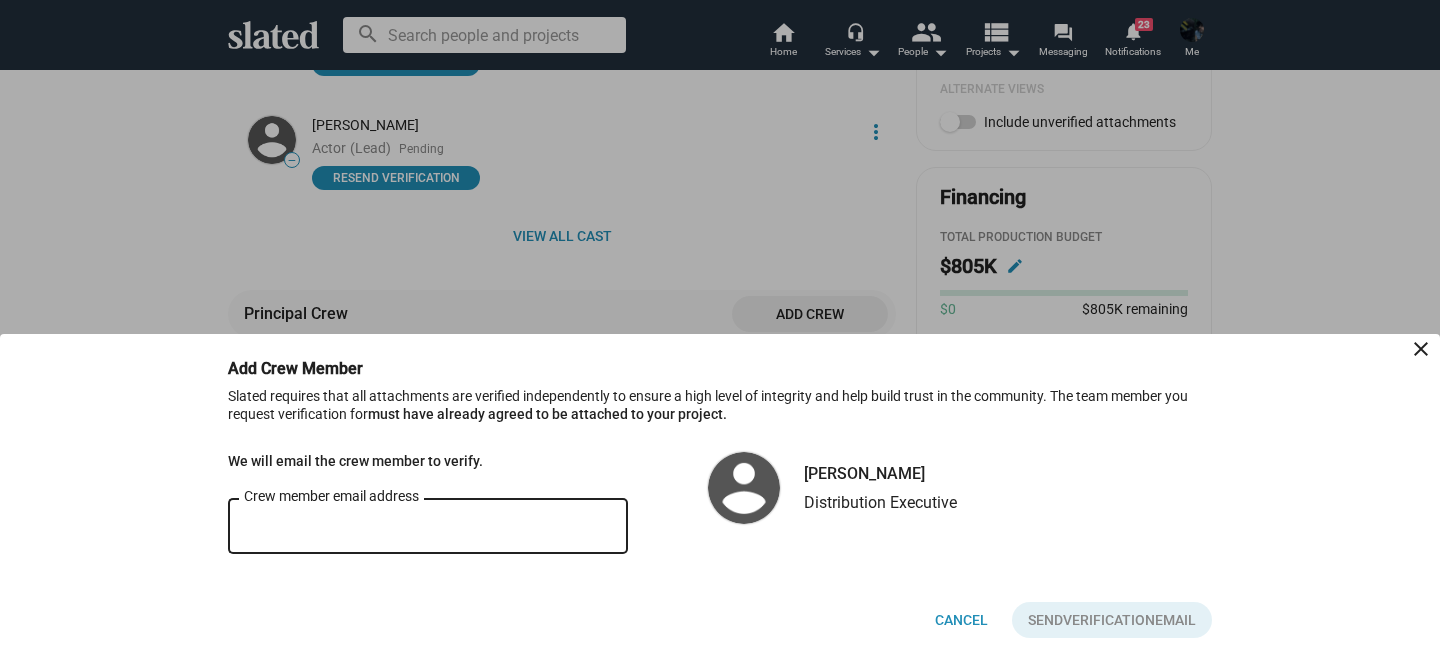 click on "Crew member email address" at bounding box center (428, 527) 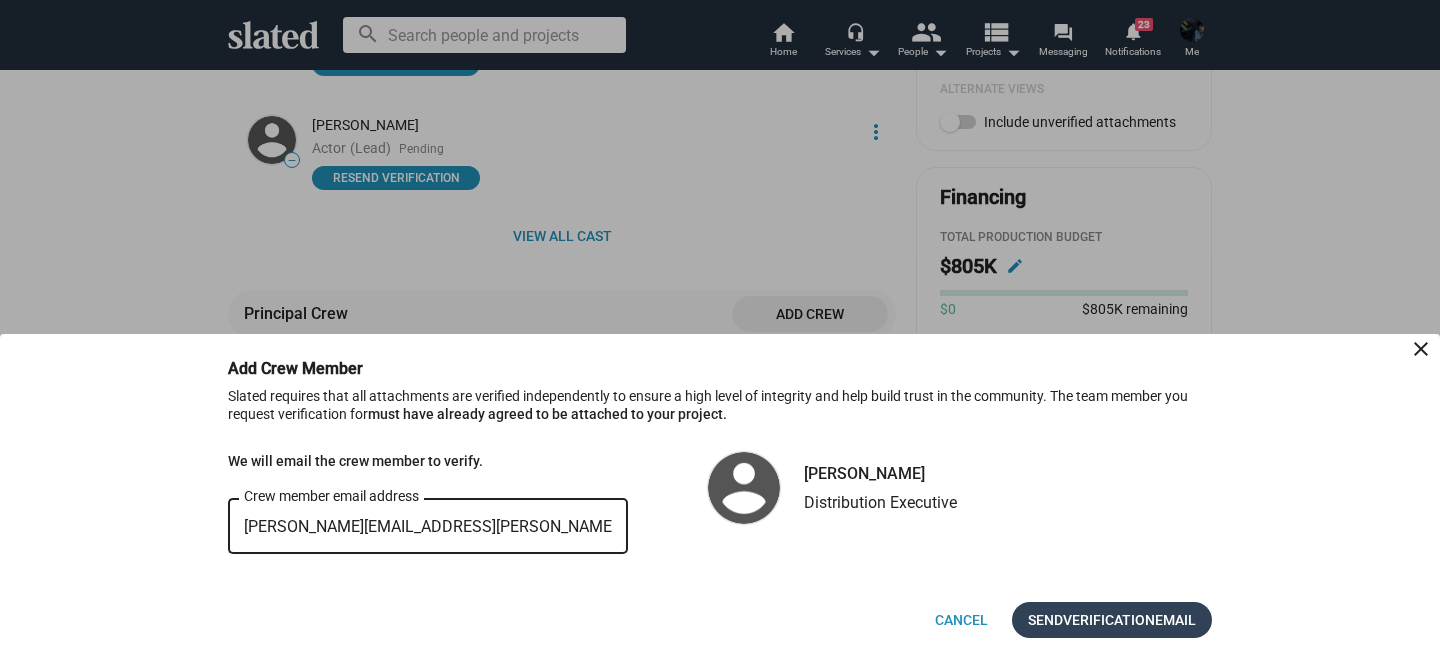 type on "[PERSON_NAME][EMAIL_ADDRESS][PERSON_NAME][DOMAIN_NAME]" 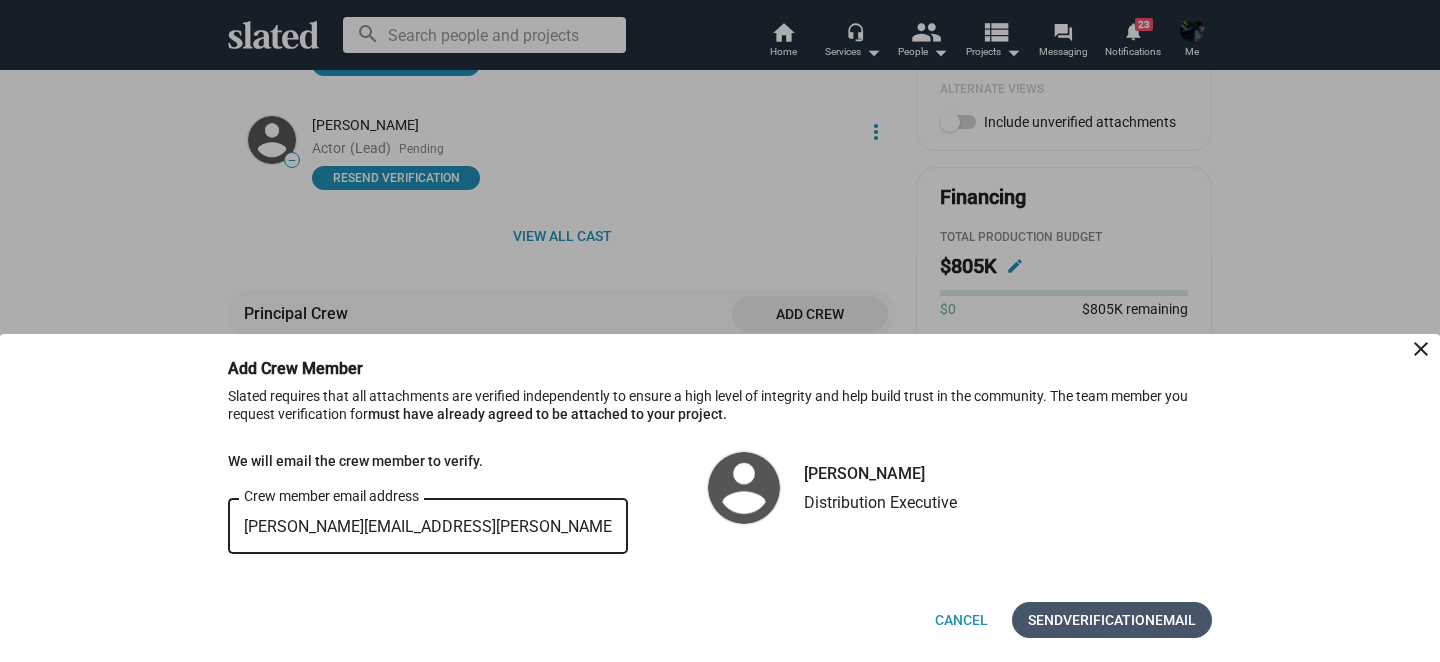 click on "Verification" at bounding box center [1109, 620] 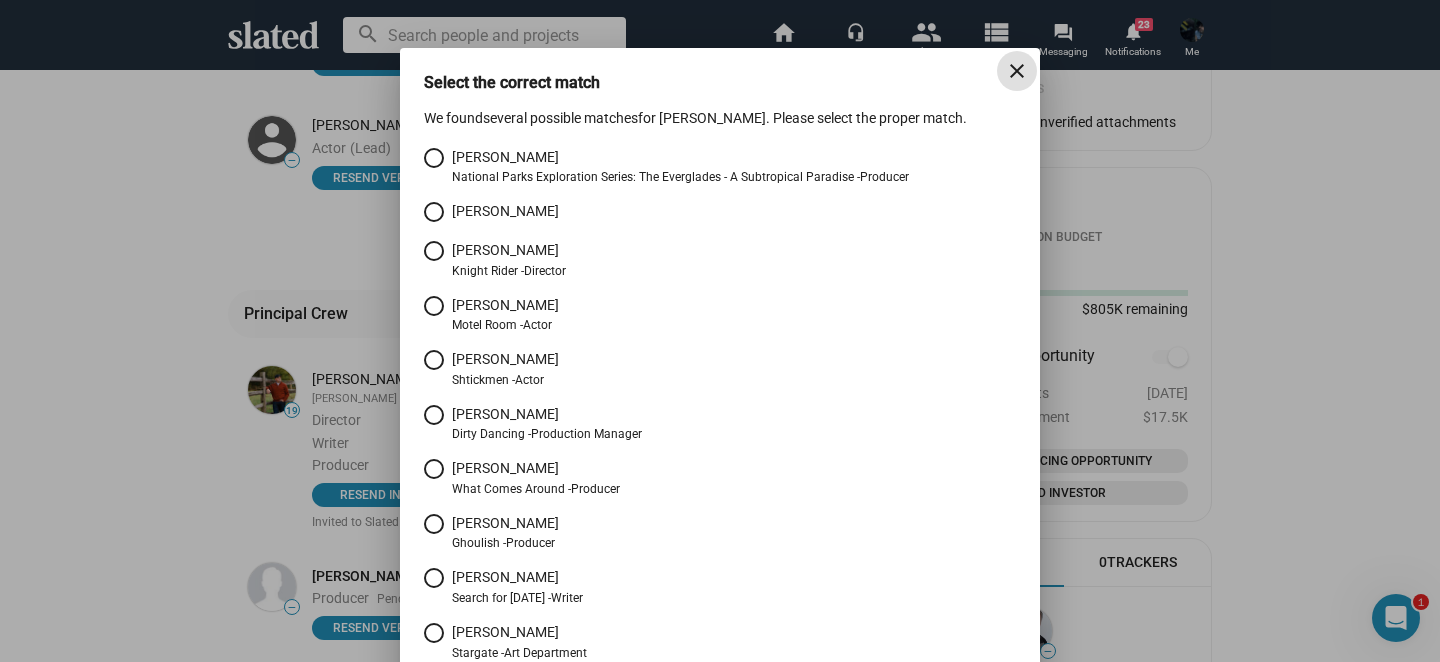 click at bounding box center (434, 158) 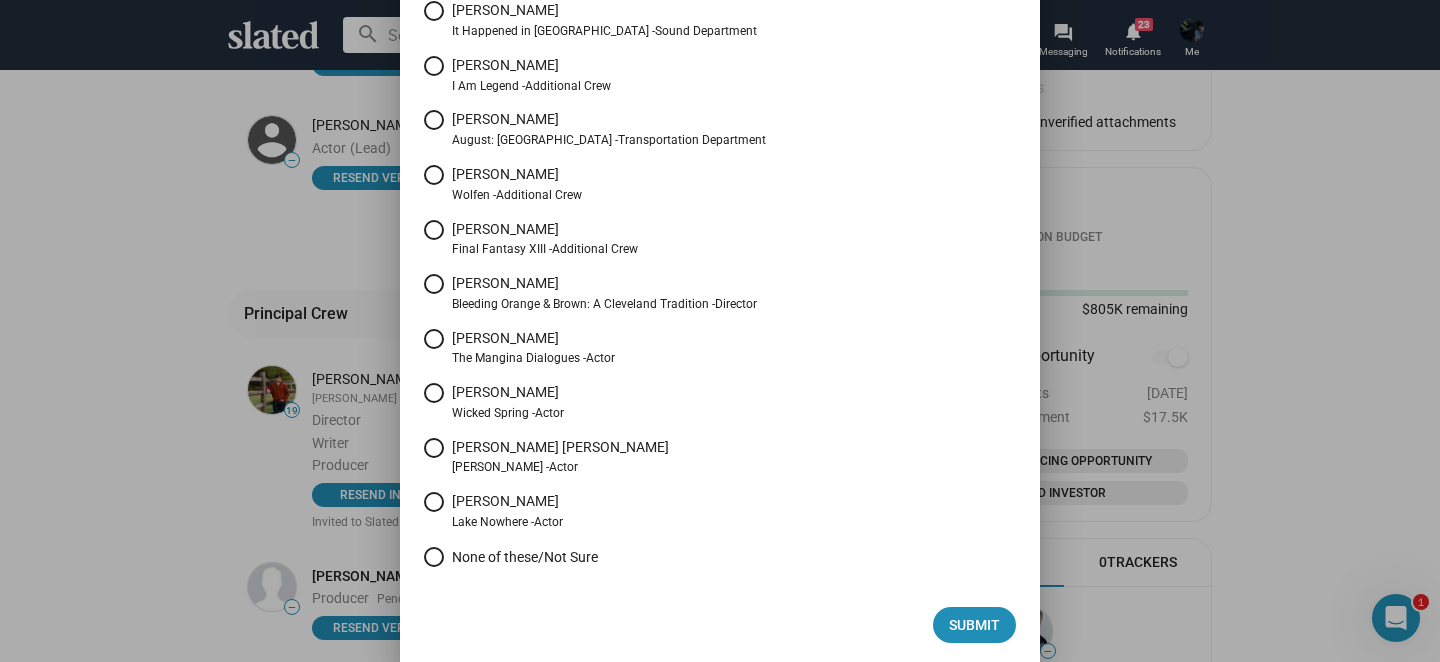 scroll, scrollTop: 954, scrollLeft: 0, axis: vertical 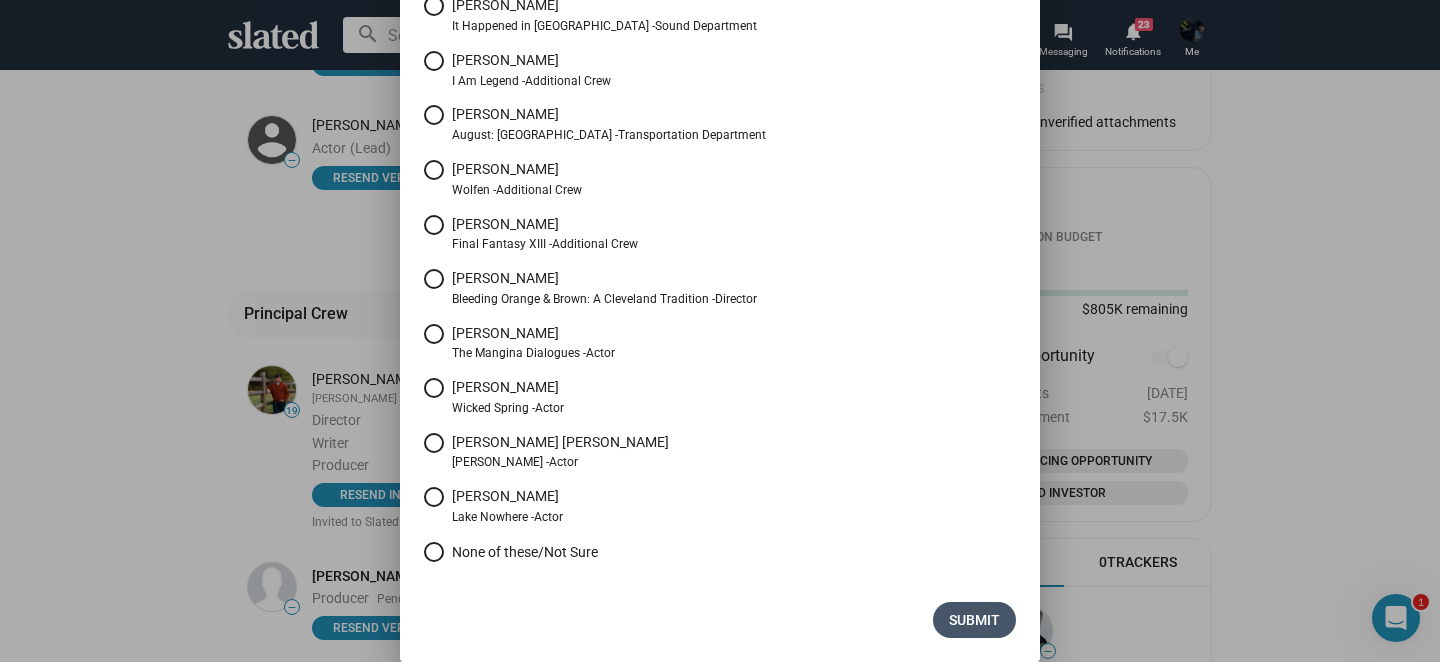 click on "Submit" at bounding box center (974, 620) 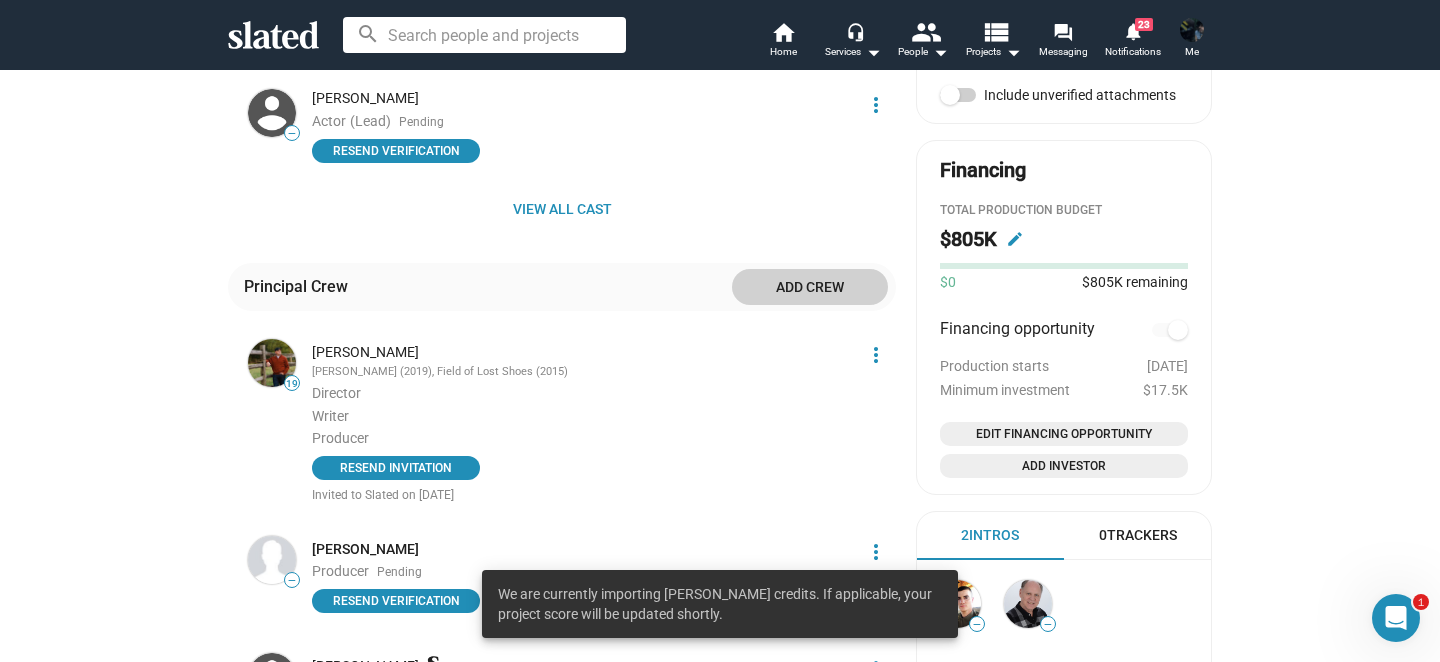scroll, scrollTop: 911, scrollLeft: 0, axis: vertical 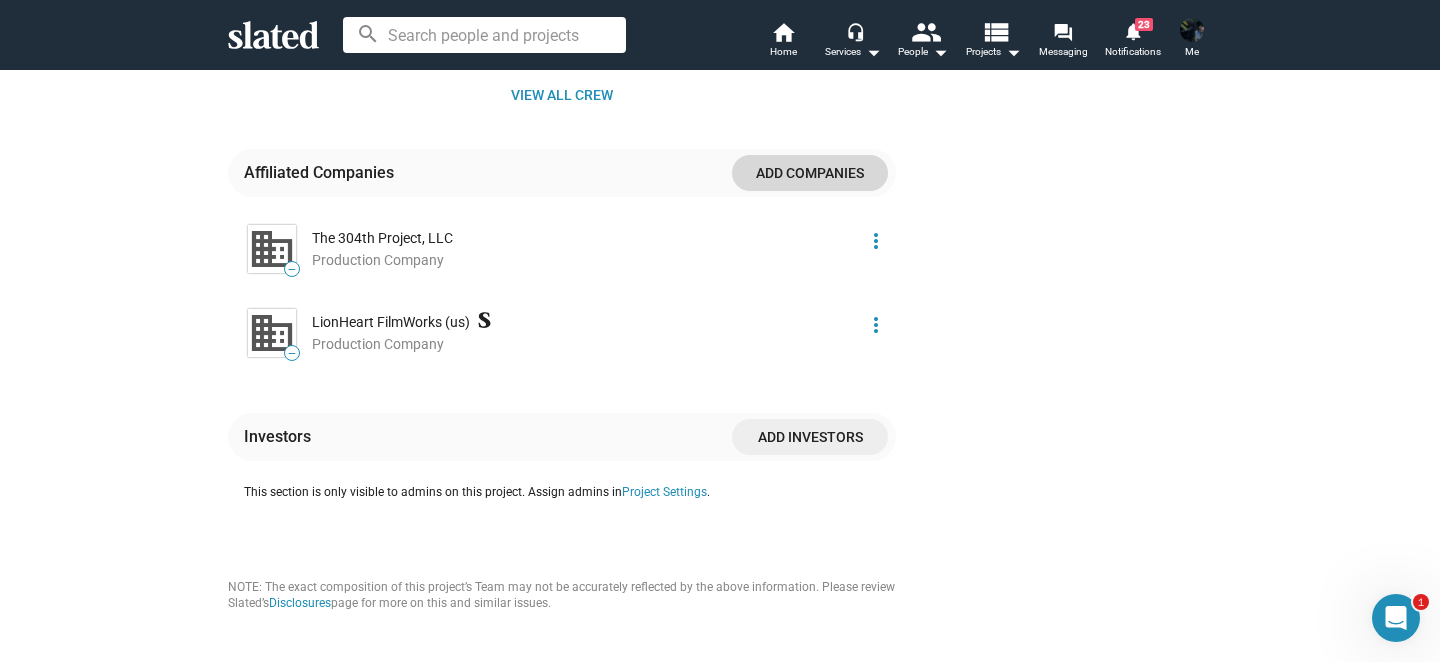 click on "Add companies" 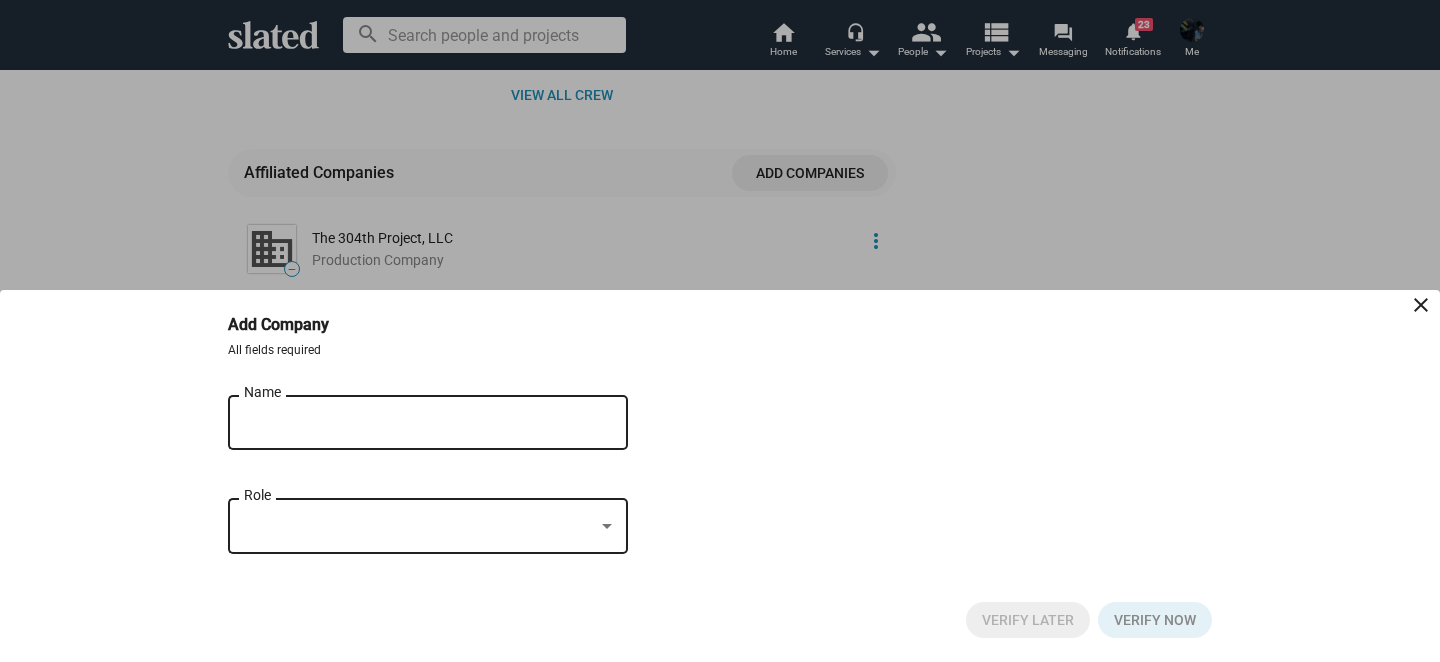 click on "Name" at bounding box center [414, 423] 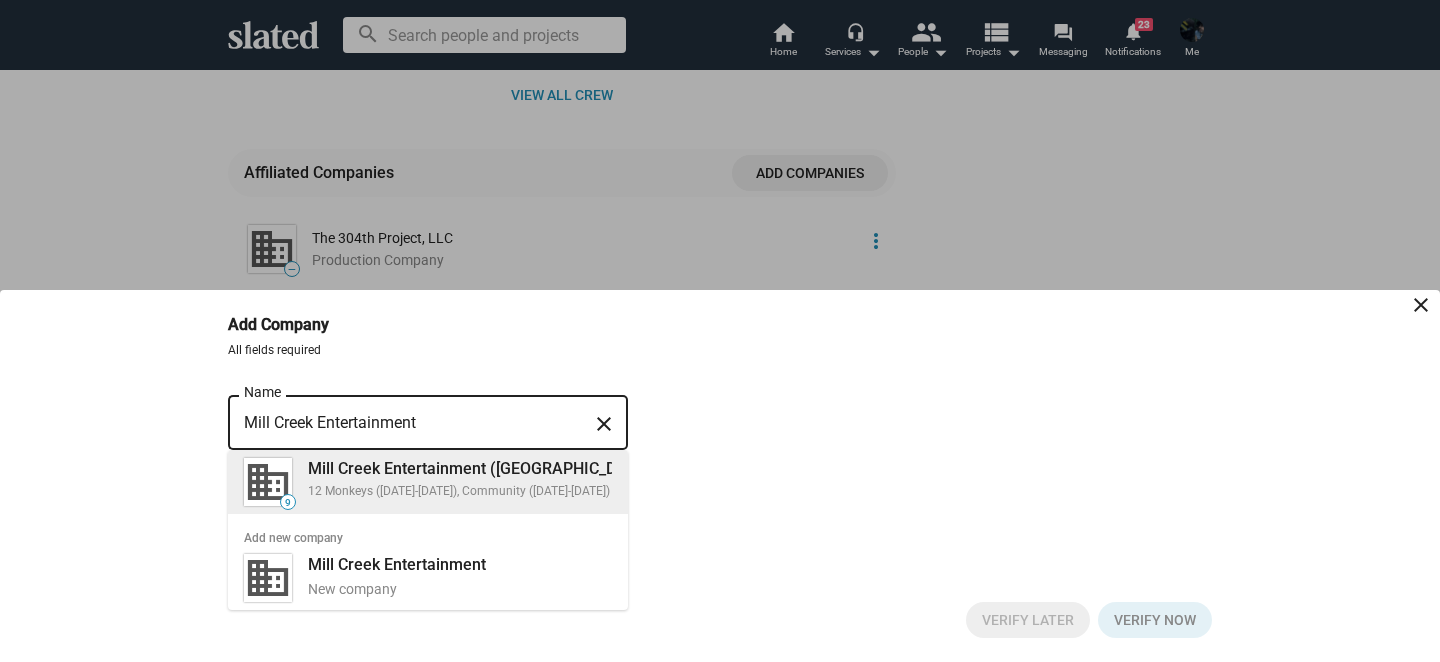click on "Mill Creek Entertainment ([GEOGRAPHIC_DATA])" at bounding box center (482, 468) 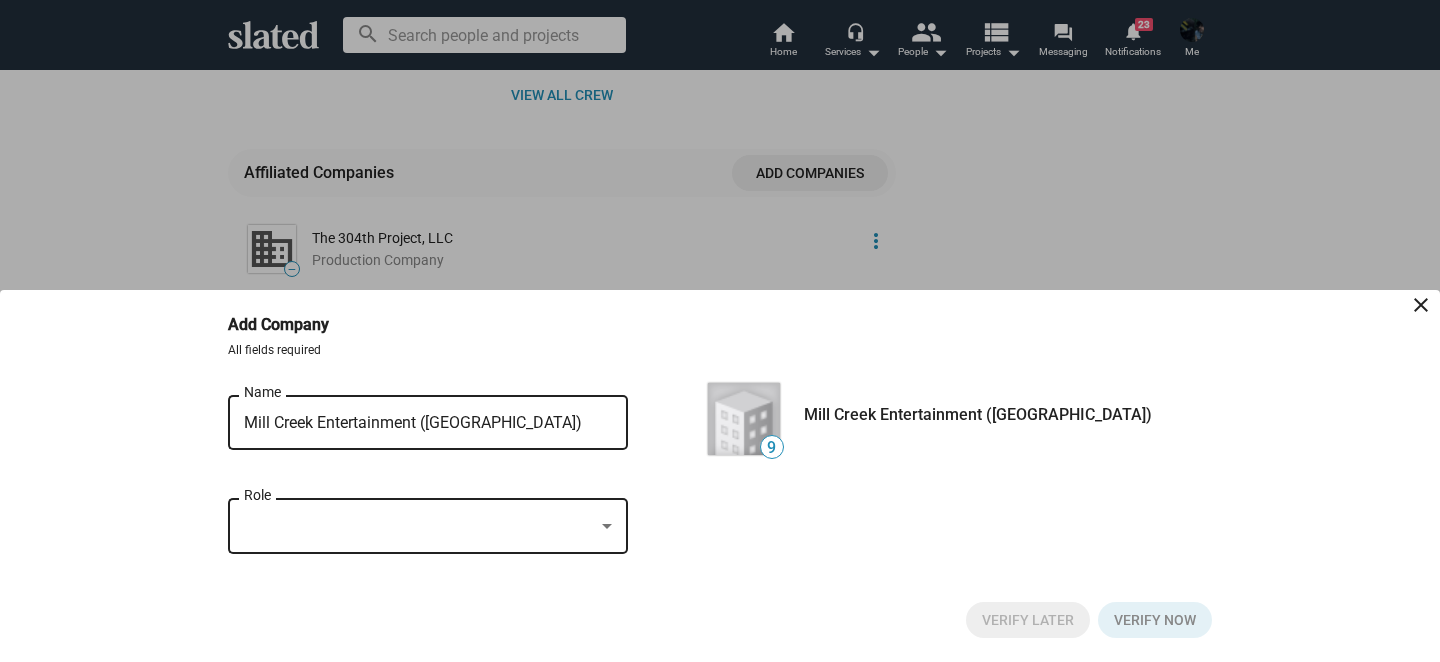 click on "Role" 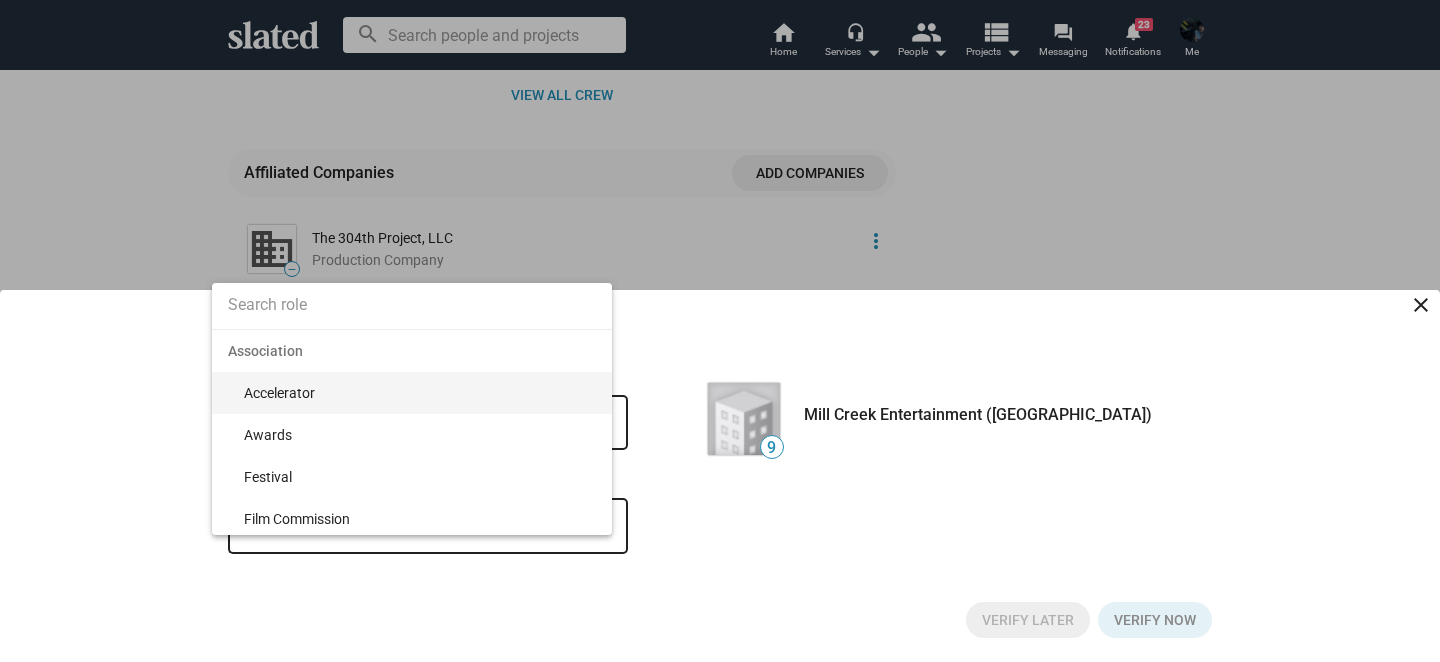 click at bounding box center [412, 305] 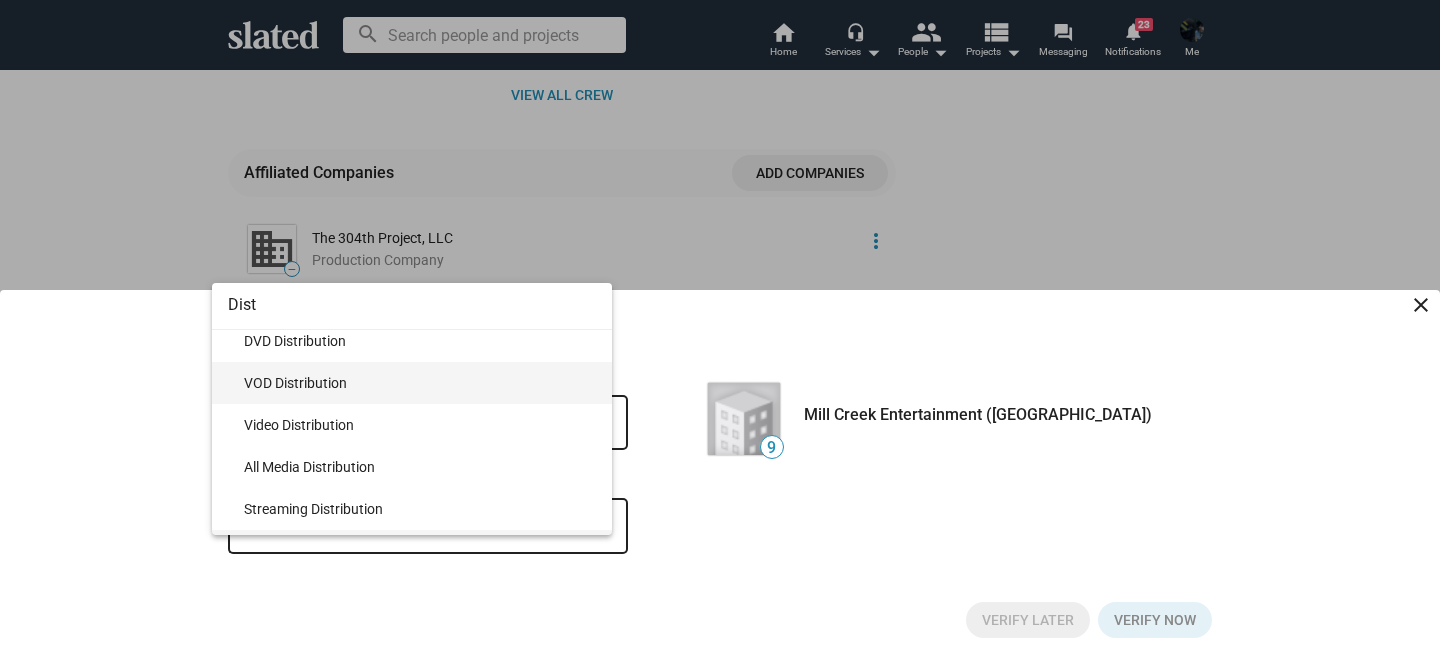scroll, scrollTop: 100, scrollLeft: 0, axis: vertical 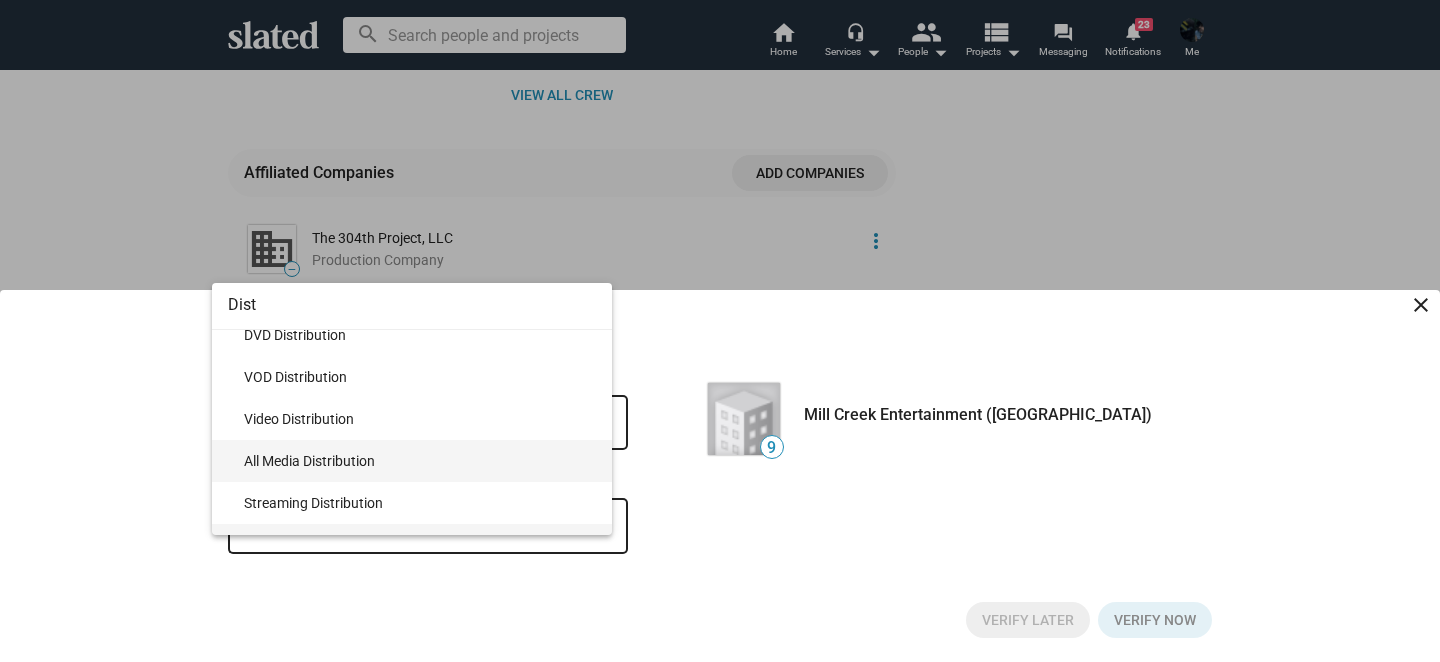 type on "Dist" 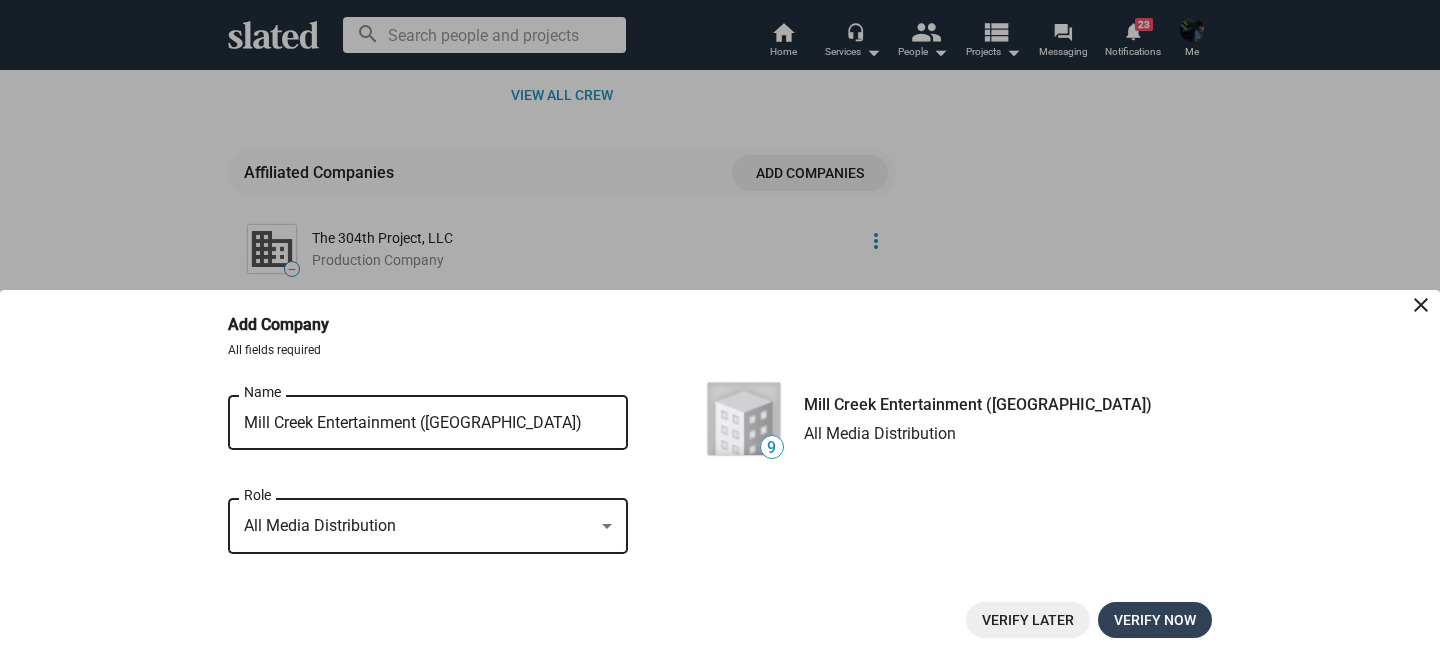 click on "Verify now" at bounding box center [1155, 620] 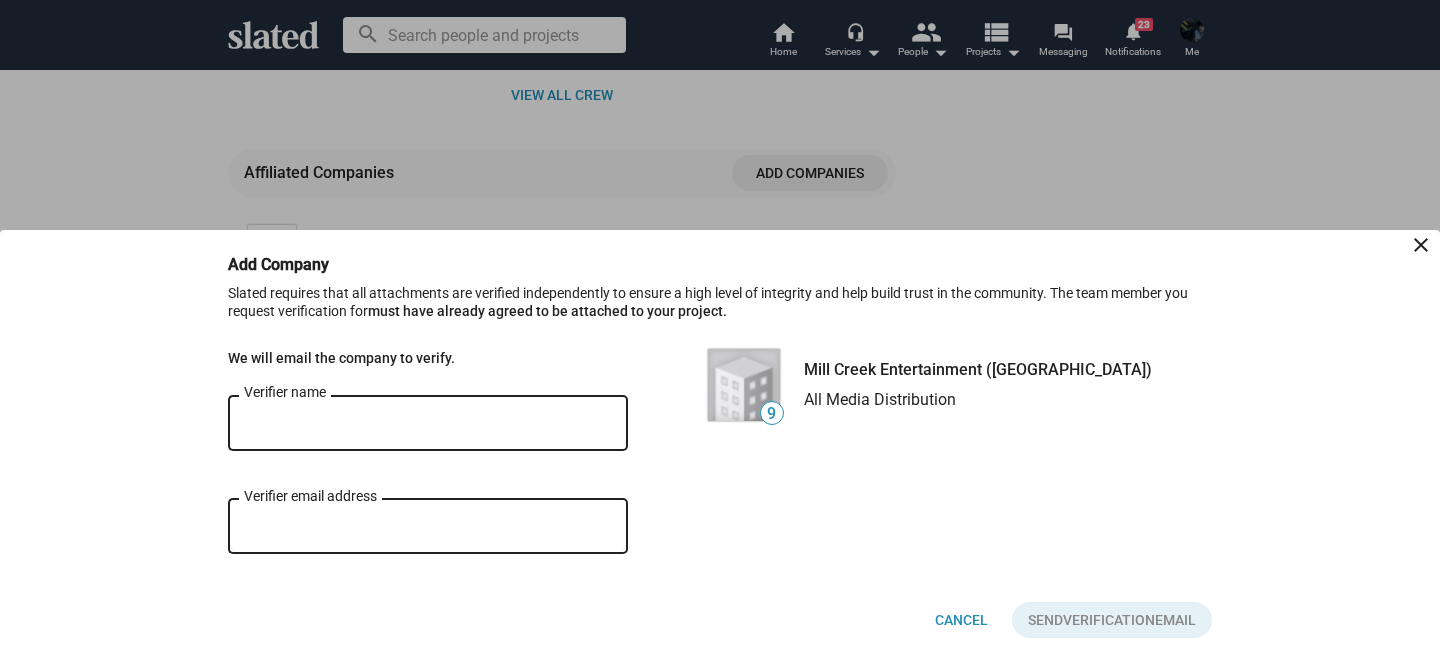 click on "Verifier name" at bounding box center [428, 424] 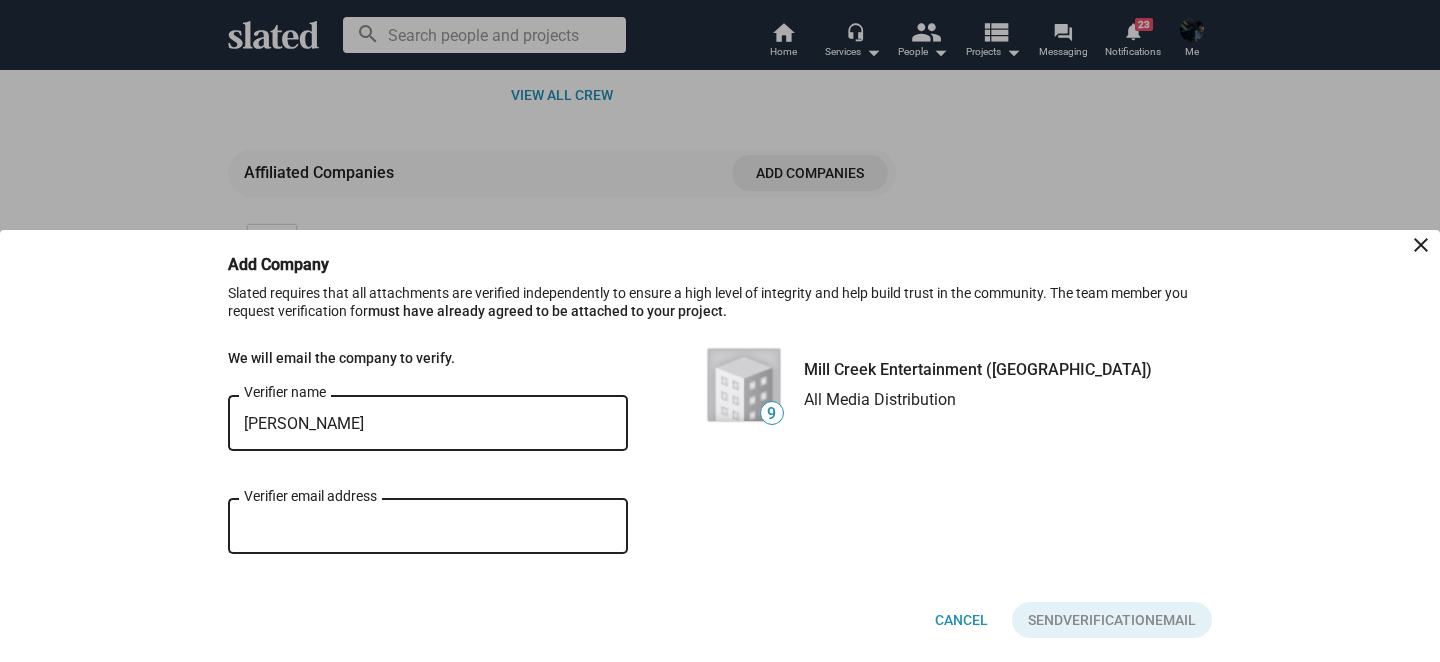 click on "Verifier email address" at bounding box center [428, 527] 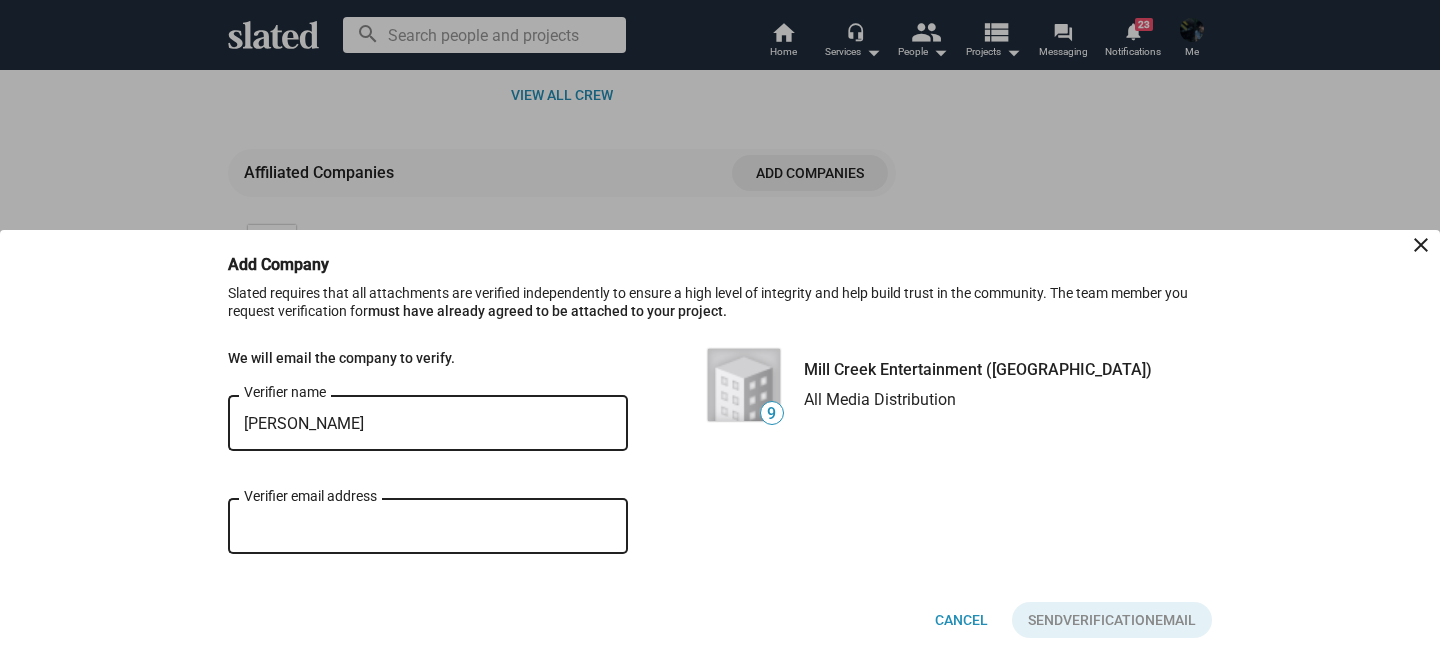 paste on "[PERSON_NAME][EMAIL_ADDRESS][PERSON_NAME][DOMAIN_NAME]" 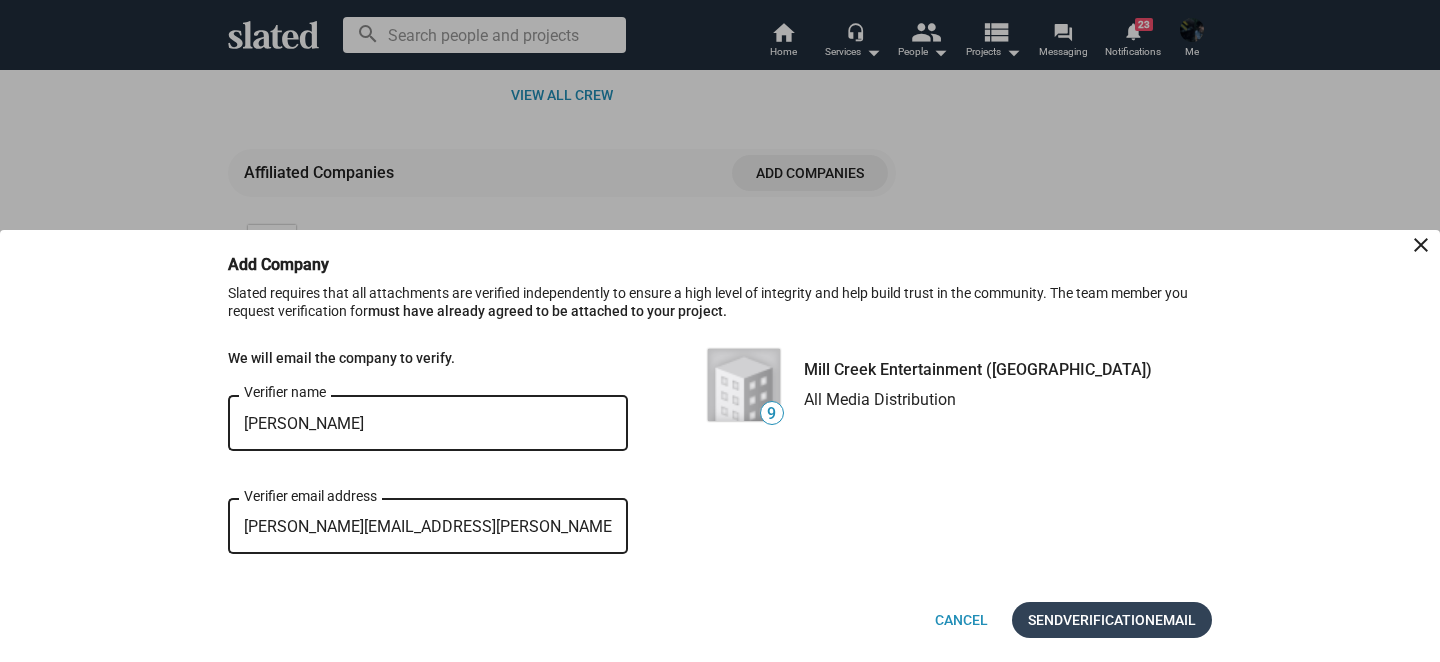 type on "[PERSON_NAME][EMAIL_ADDRESS][PERSON_NAME][DOMAIN_NAME]" 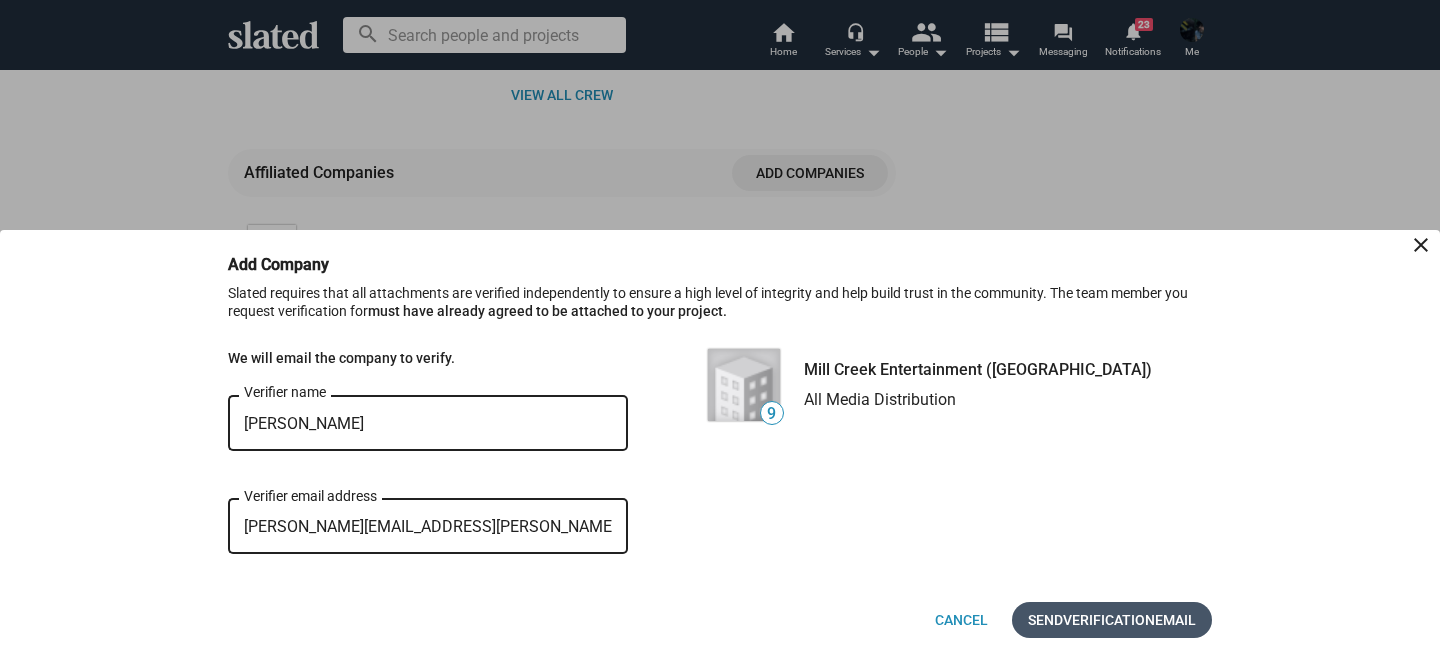 click on "Verification" at bounding box center (1109, 620) 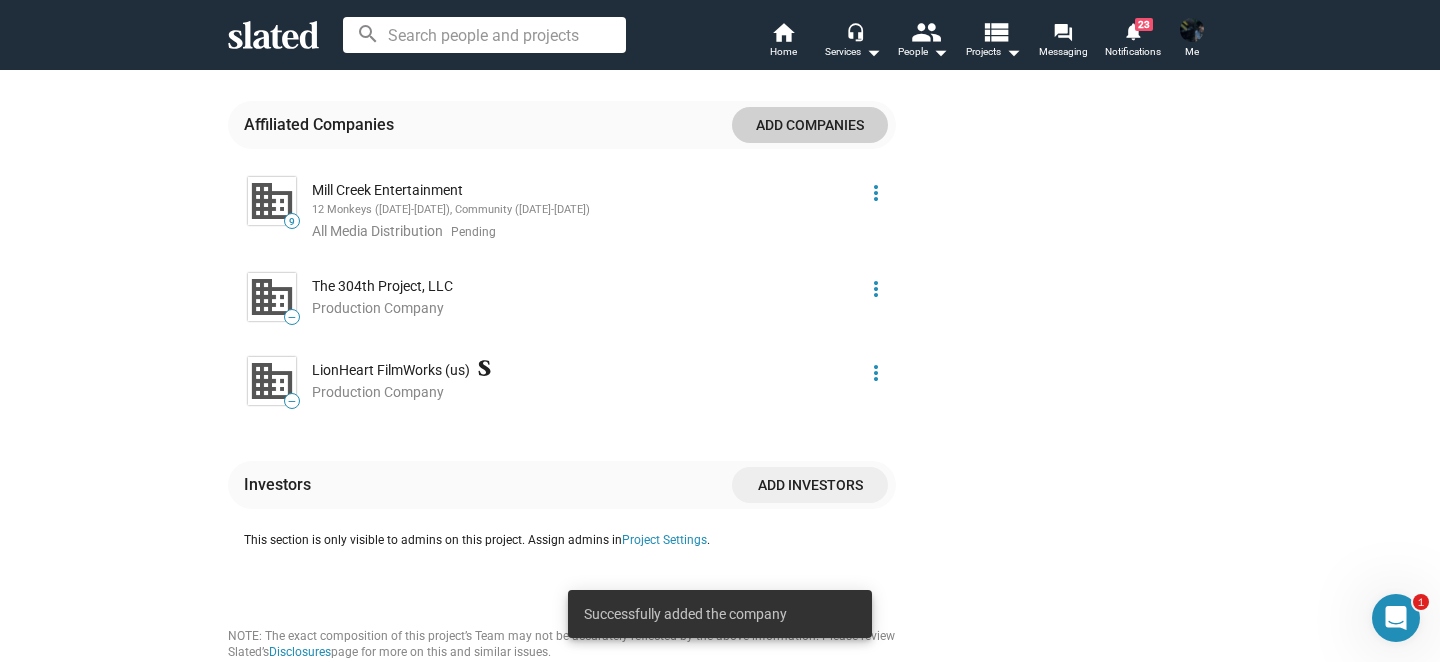 scroll, scrollTop: 1653, scrollLeft: 0, axis: vertical 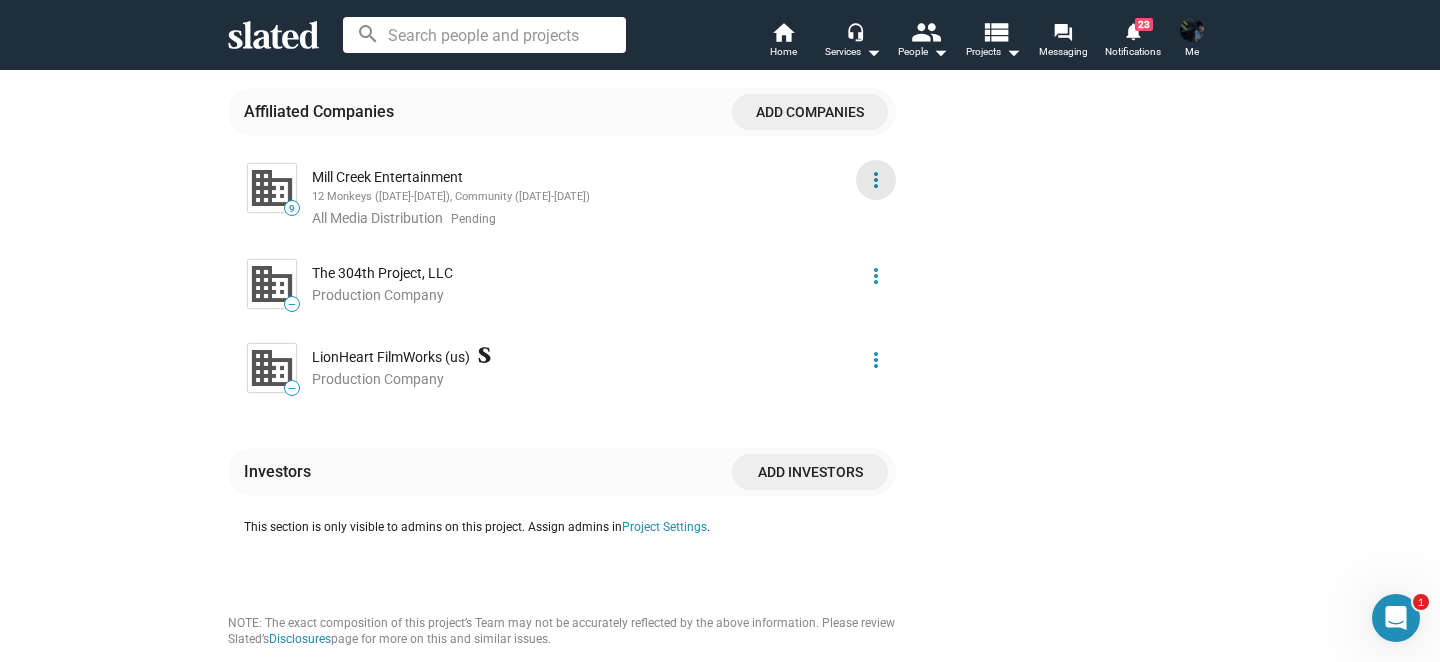 click on "more_vert" 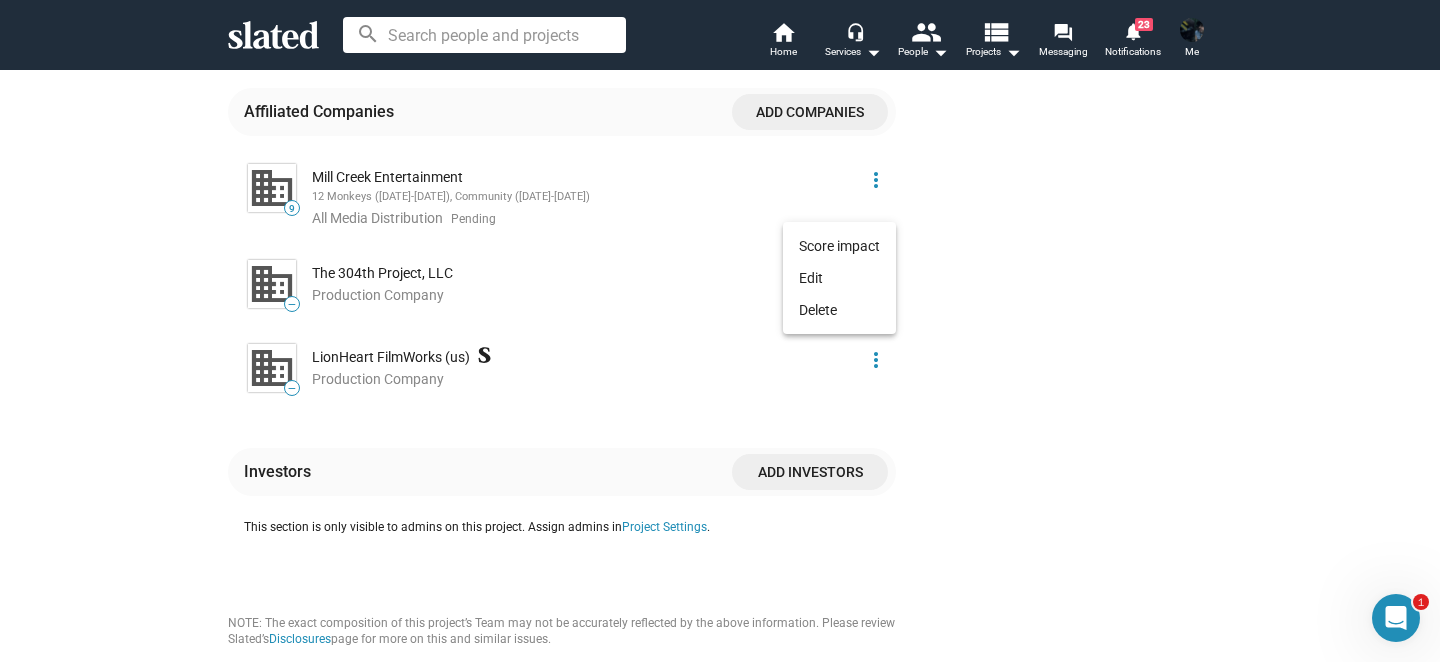 click at bounding box center (720, 331) 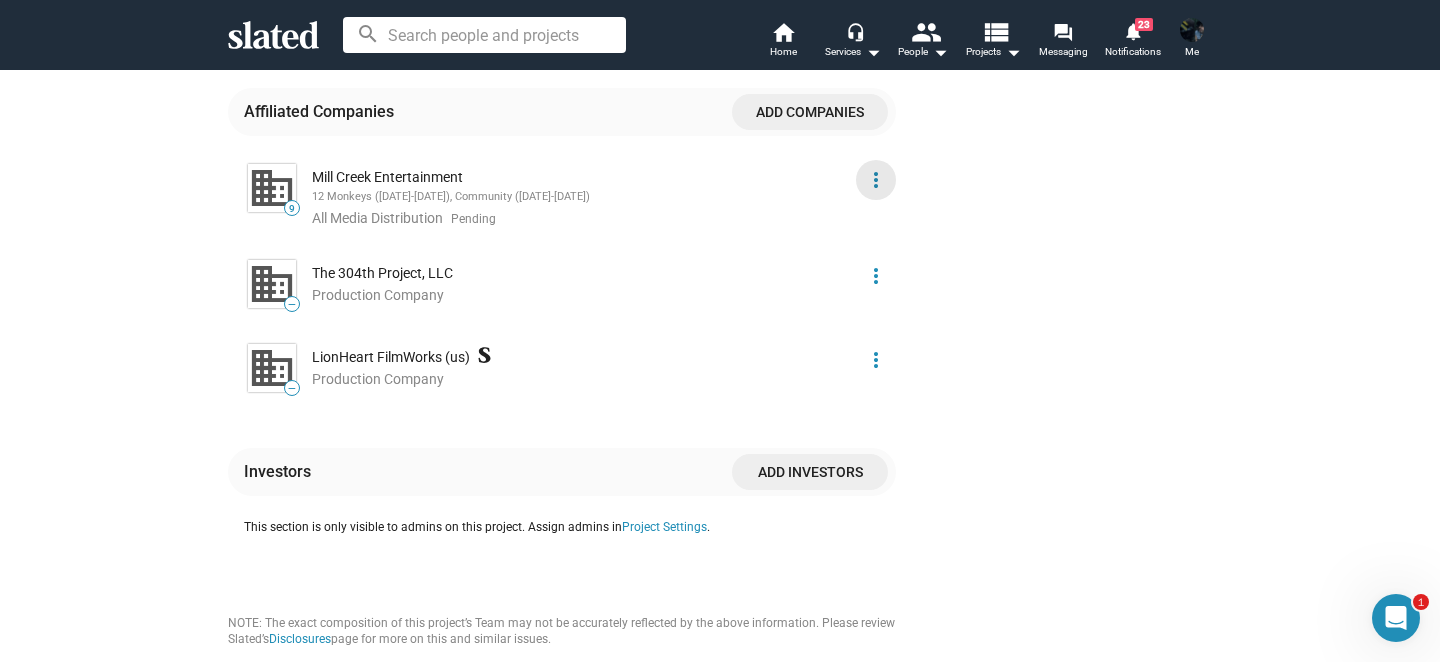 click on "more_vert" 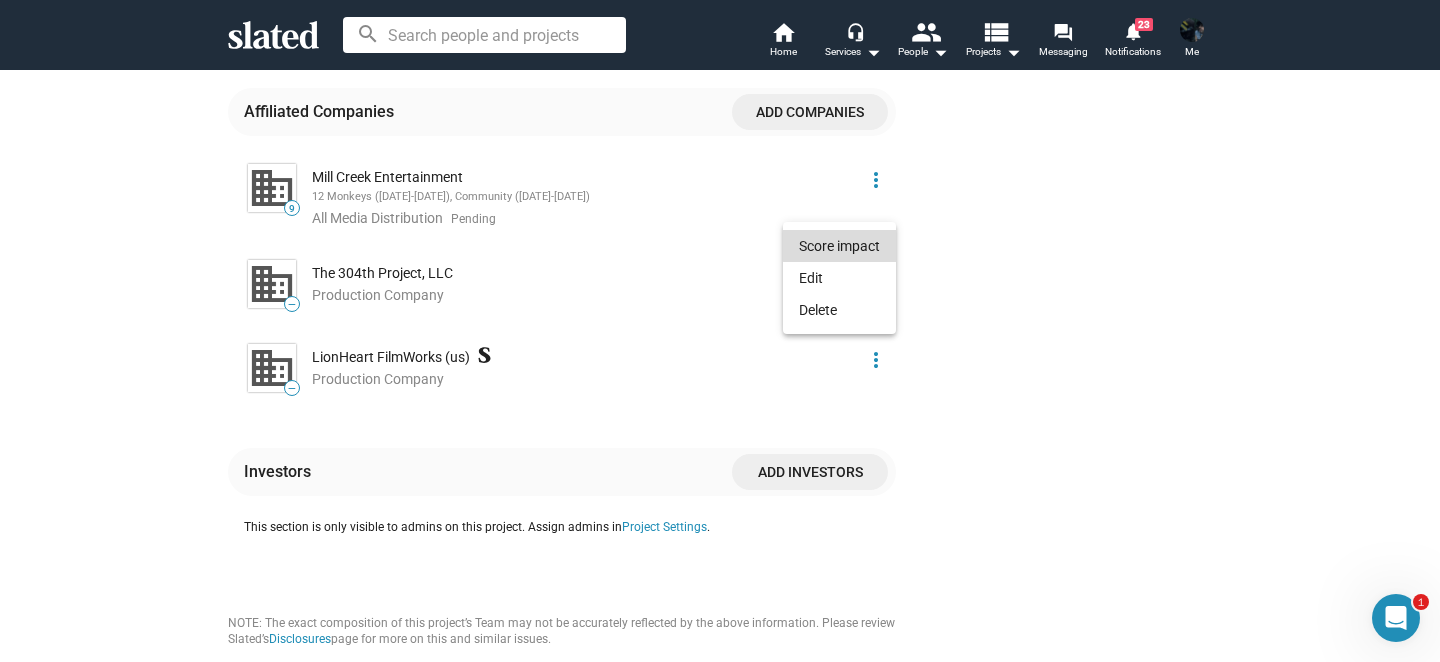 click on "Score impact" at bounding box center [839, 246] 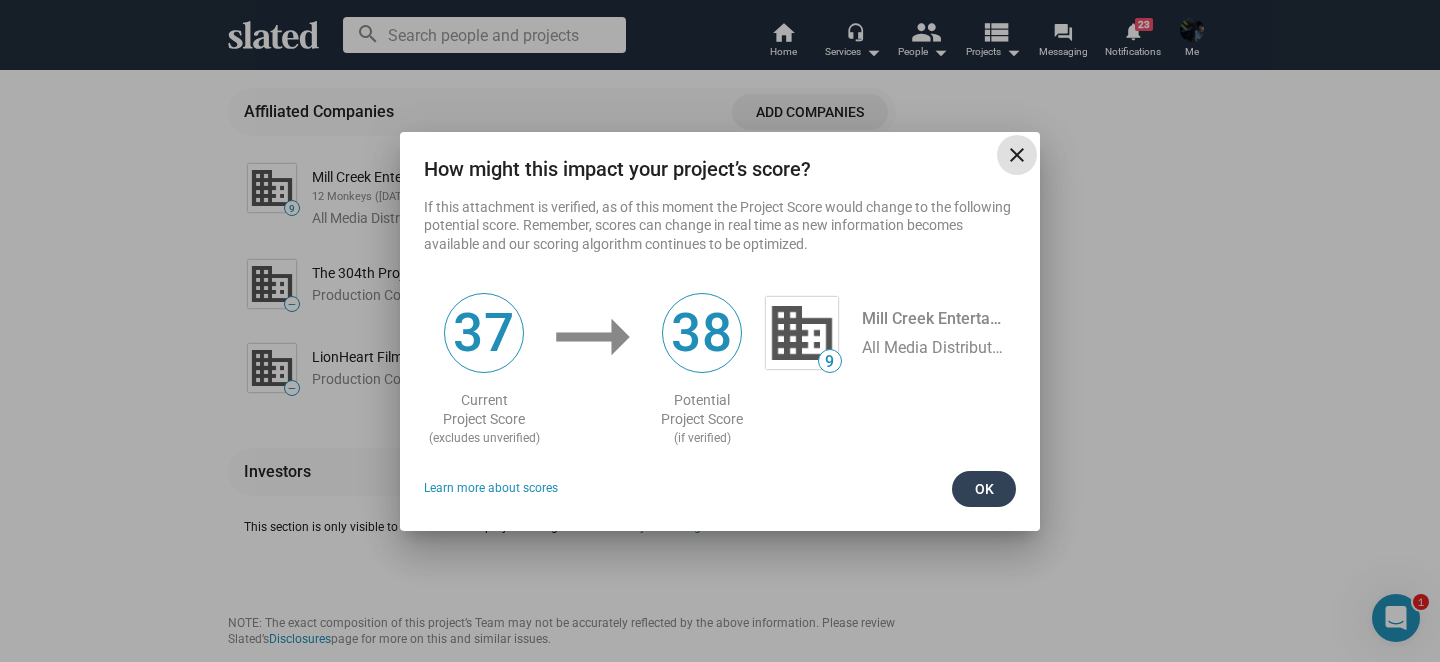 click on "Ok" at bounding box center [984, 489] 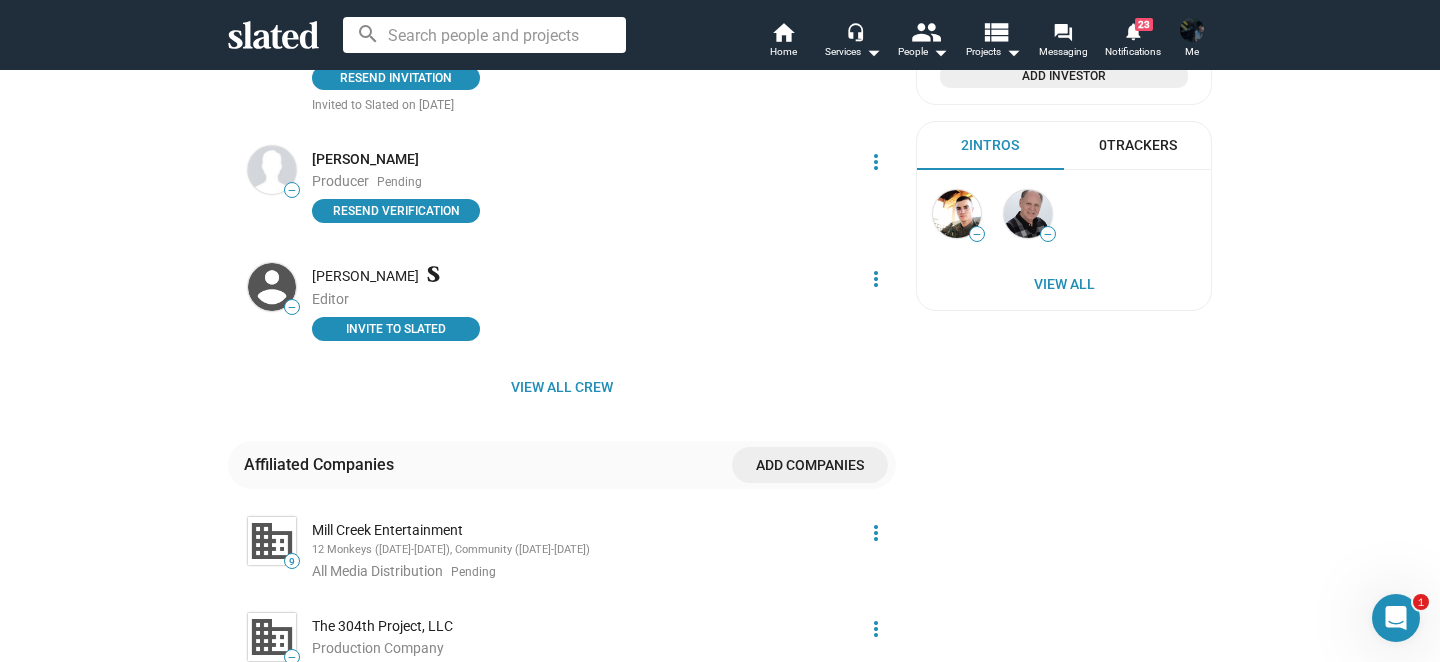 scroll, scrollTop: 1212, scrollLeft: 0, axis: vertical 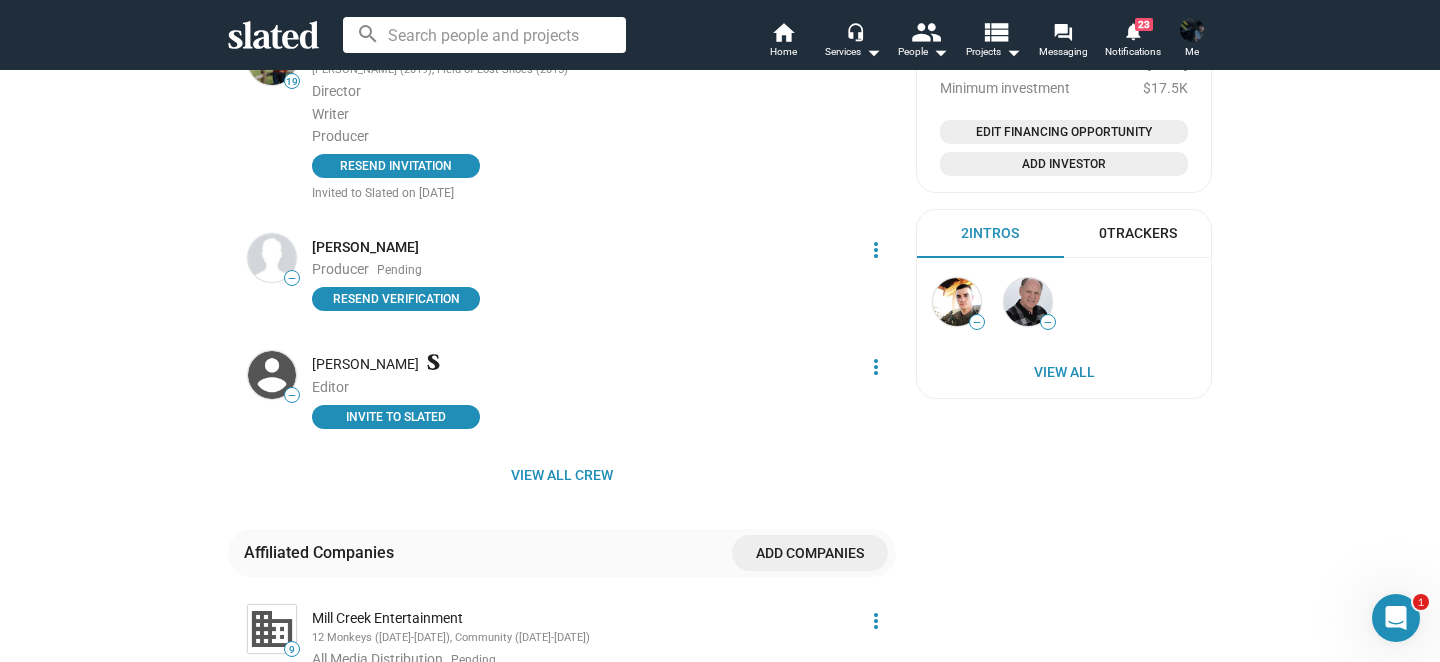 click on "more_vert" 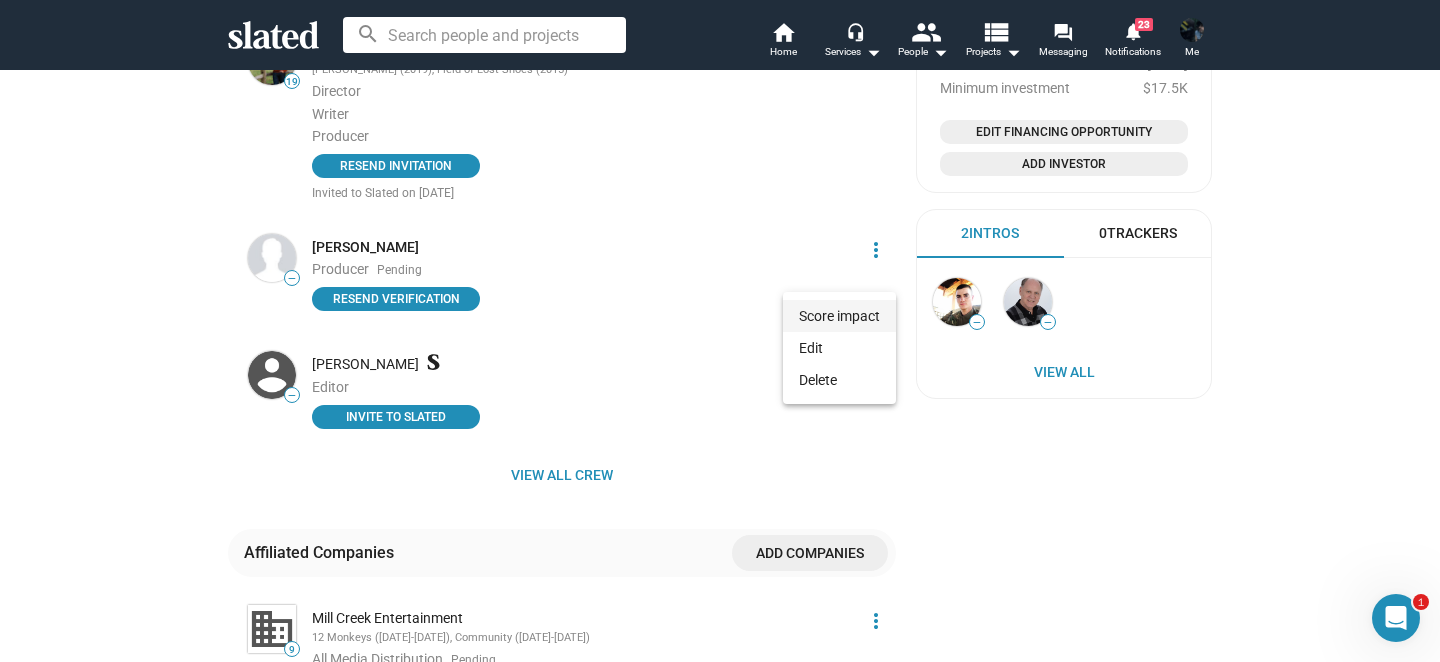 click on "Score impact" at bounding box center [839, 316] 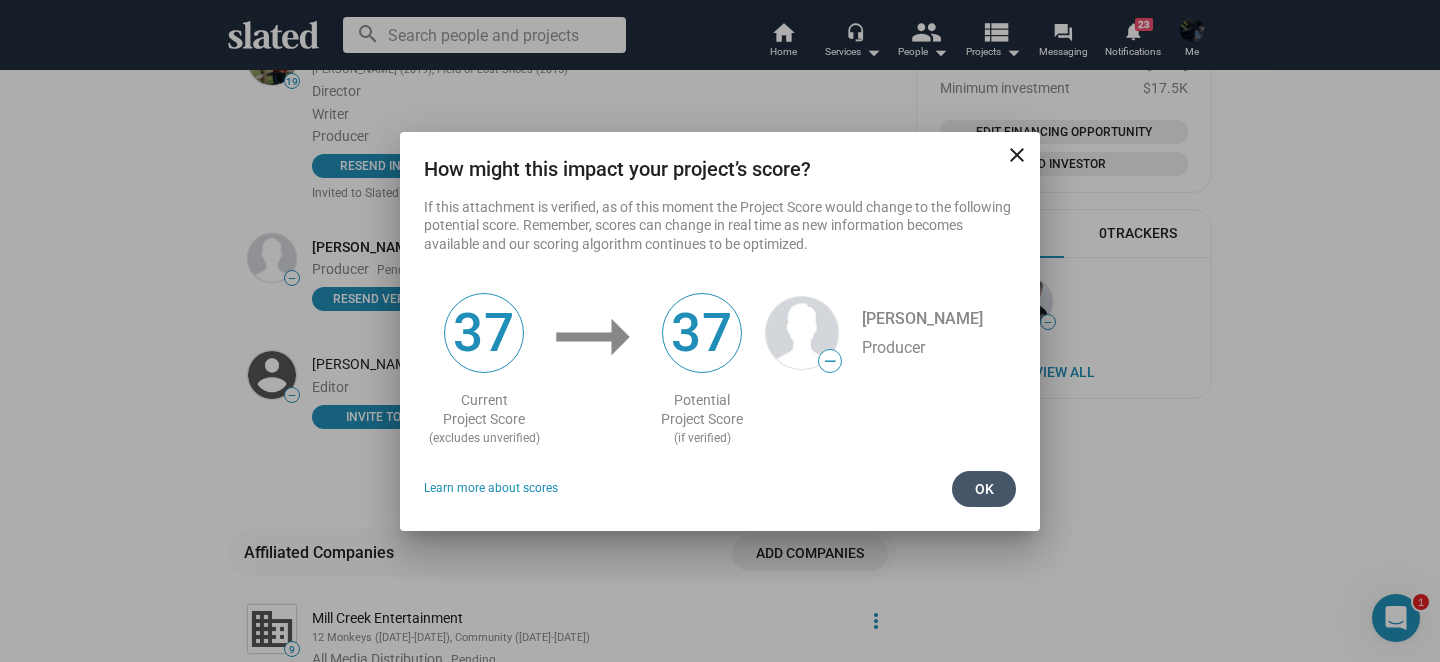 click on "Ok" at bounding box center [984, 489] 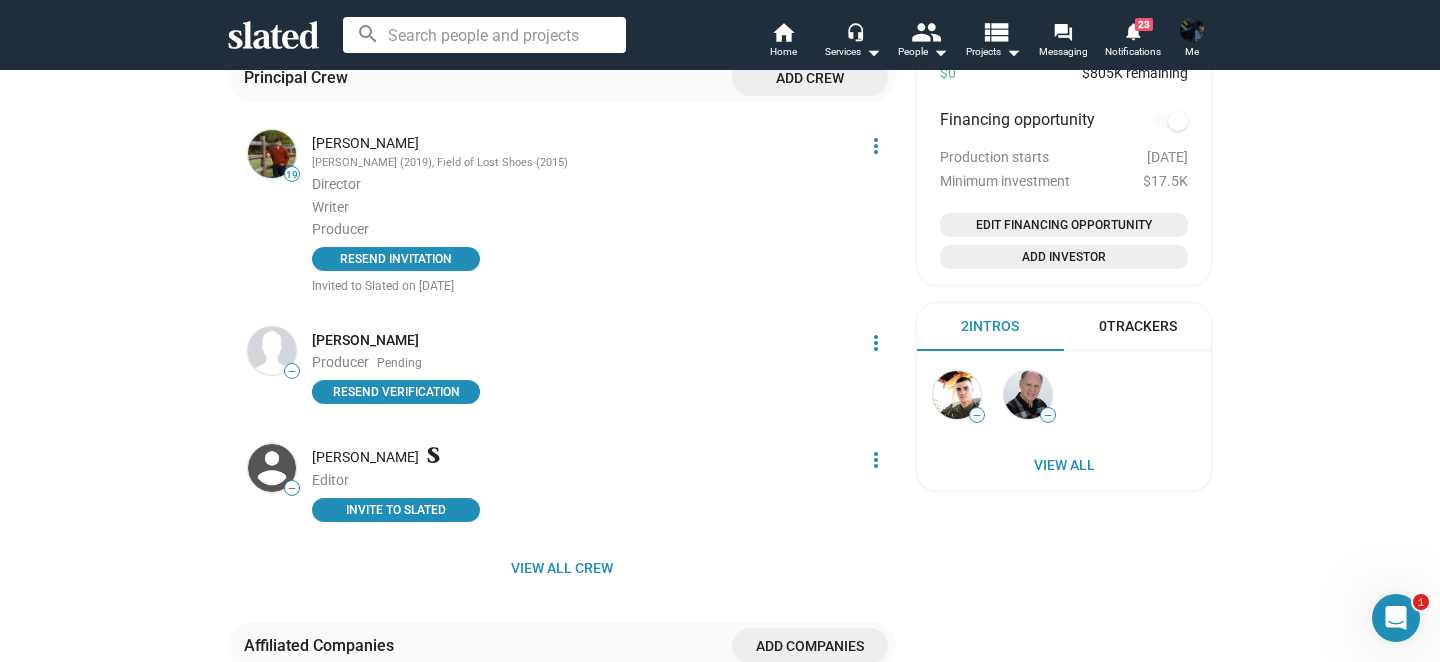 scroll, scrollTop: 1120, scrollLeft: 0, axis: vertical 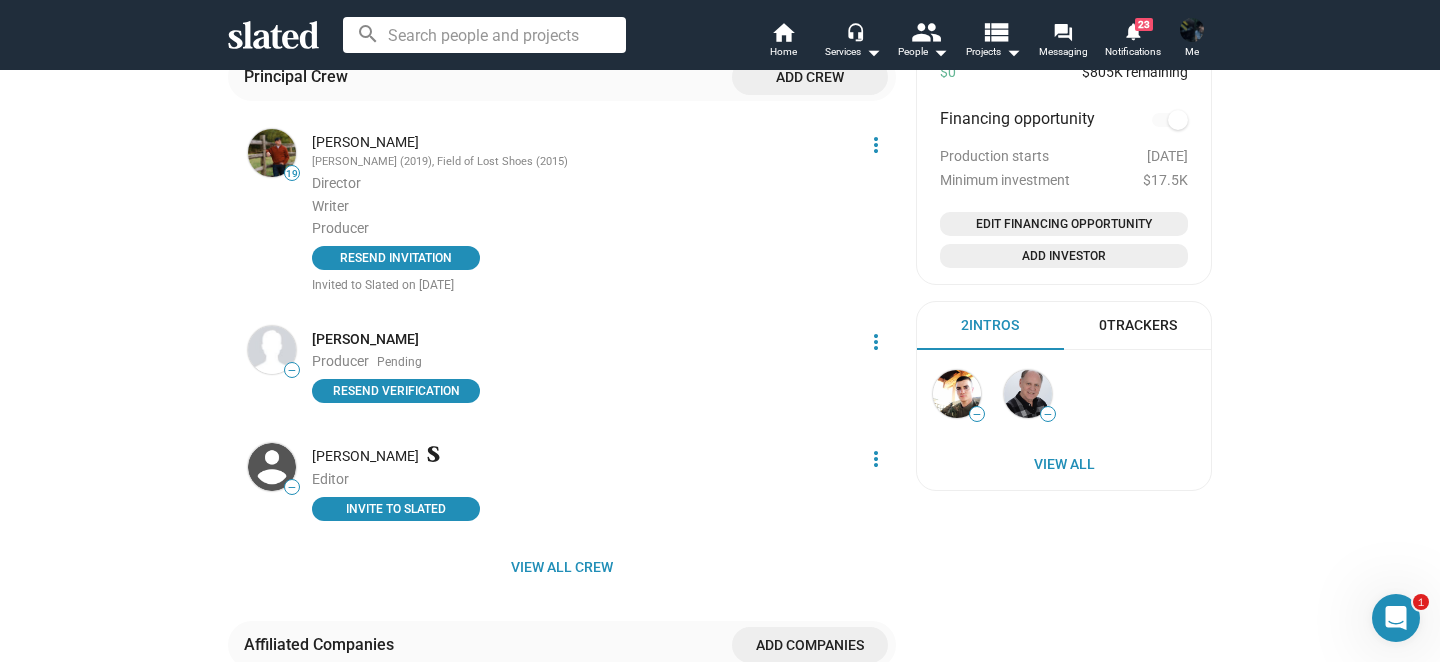 click on "more_vert" 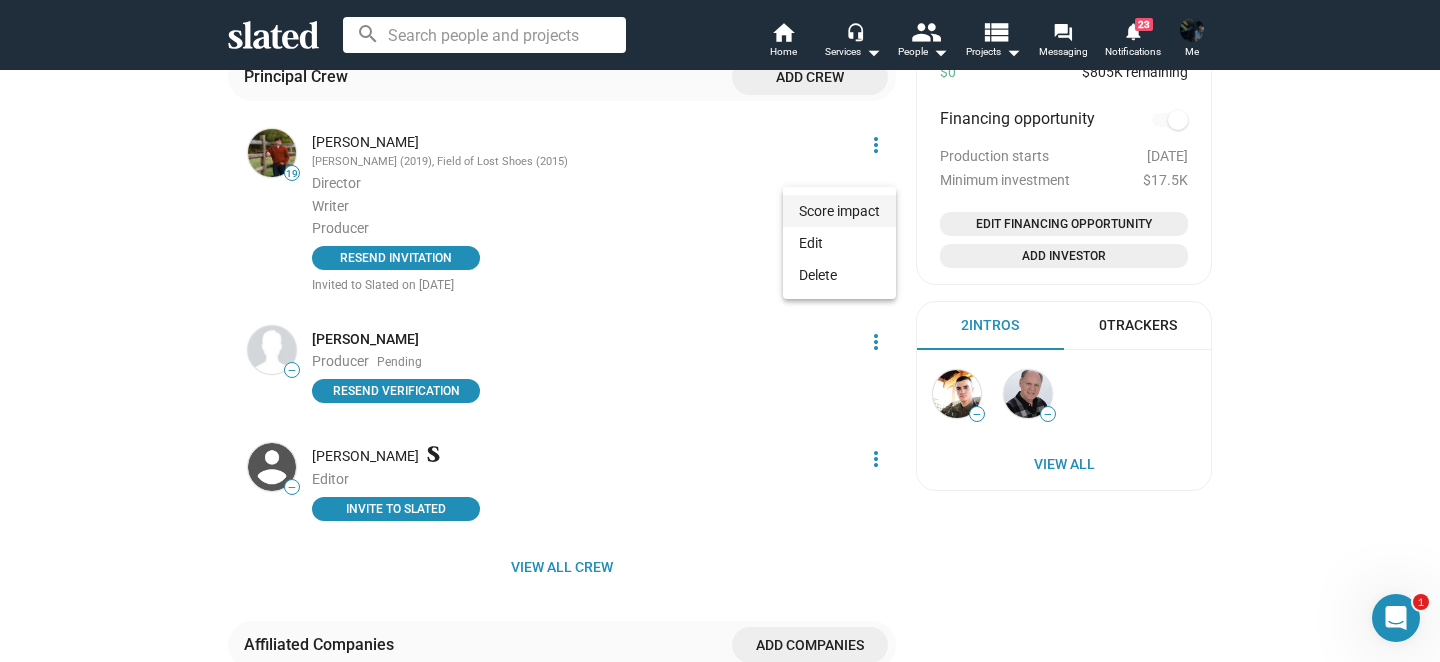 click on "Score impact" at bounding box center [839, 211] 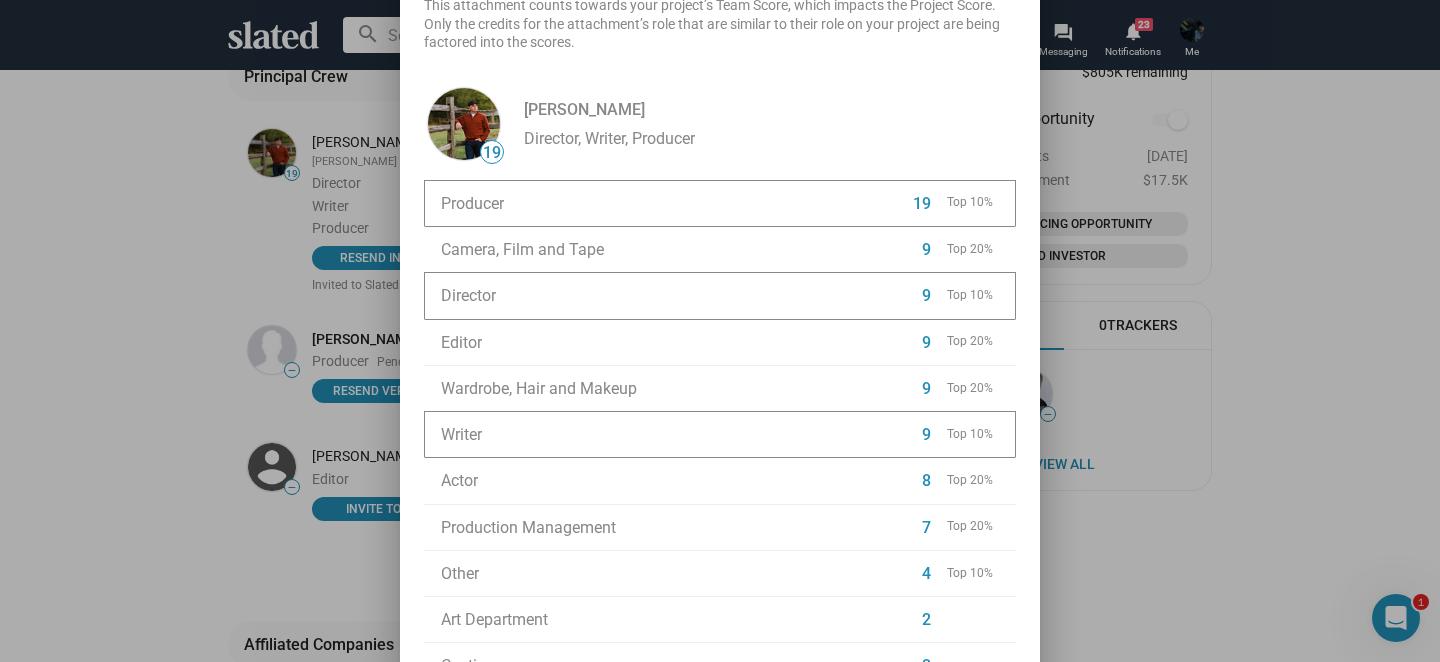 scroll, scrollTop: 0, scrollLeft: 0, axis: both 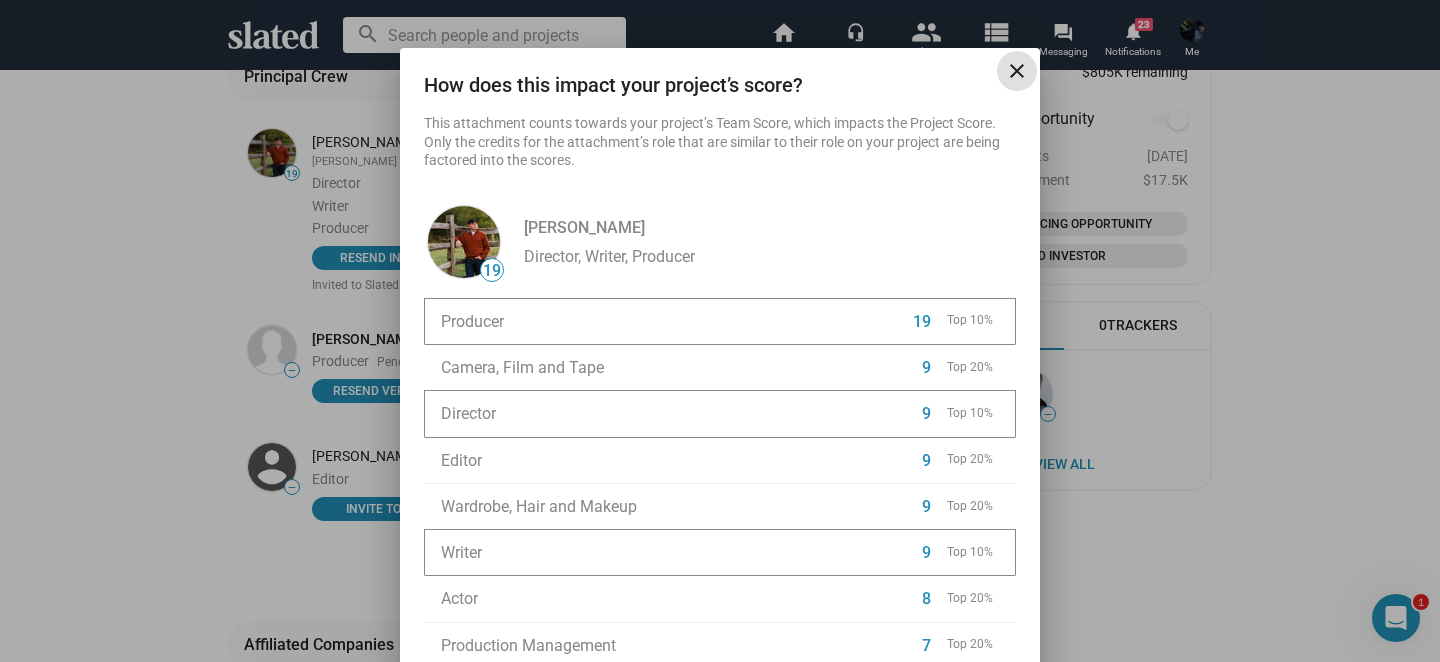 click on "close" at bounding box center (1017, 71) 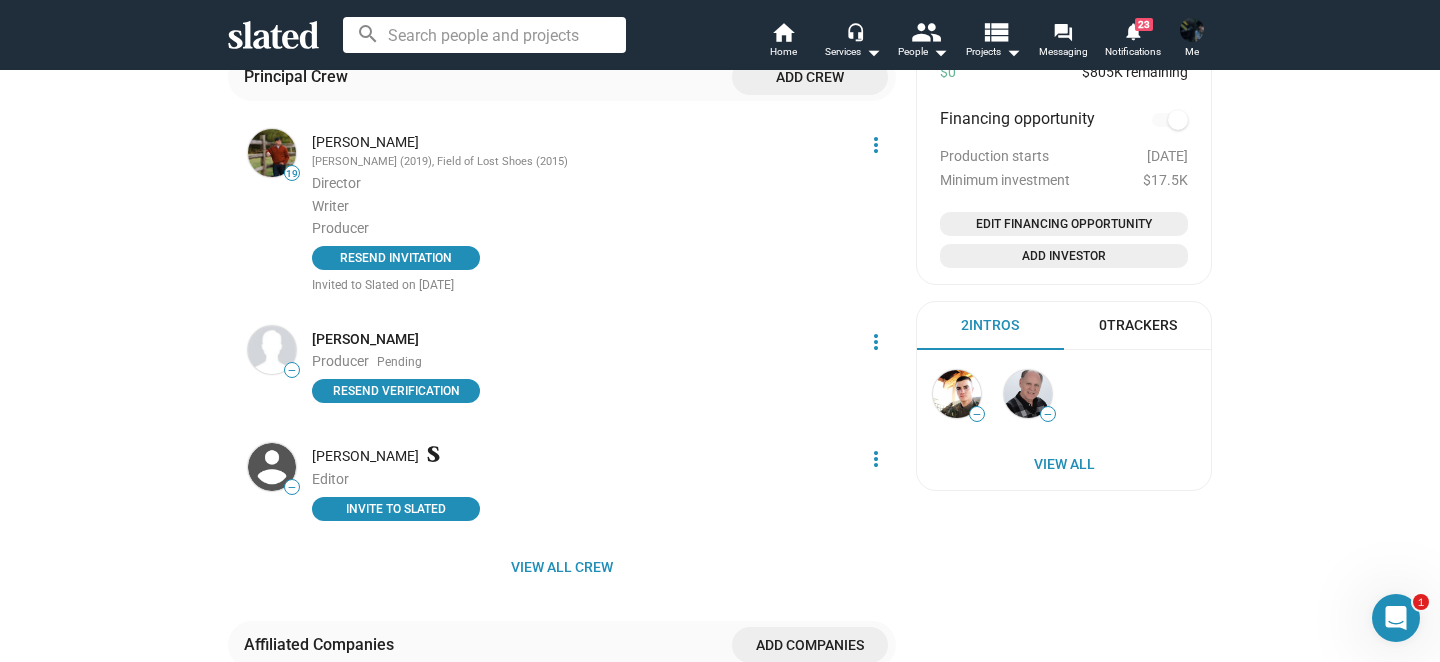 scroll, scrollTop: 1074, scrollLeft: 0, axis: vertical 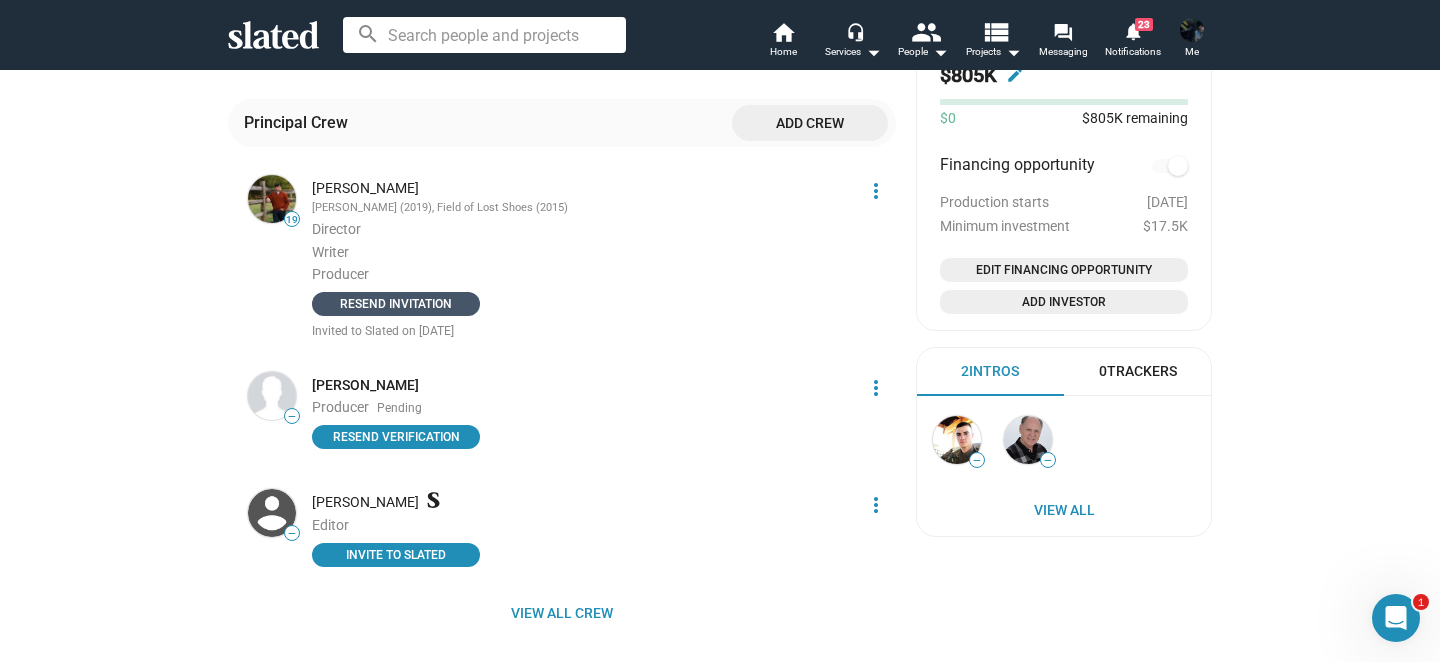 click on "RESEND INVITATION" 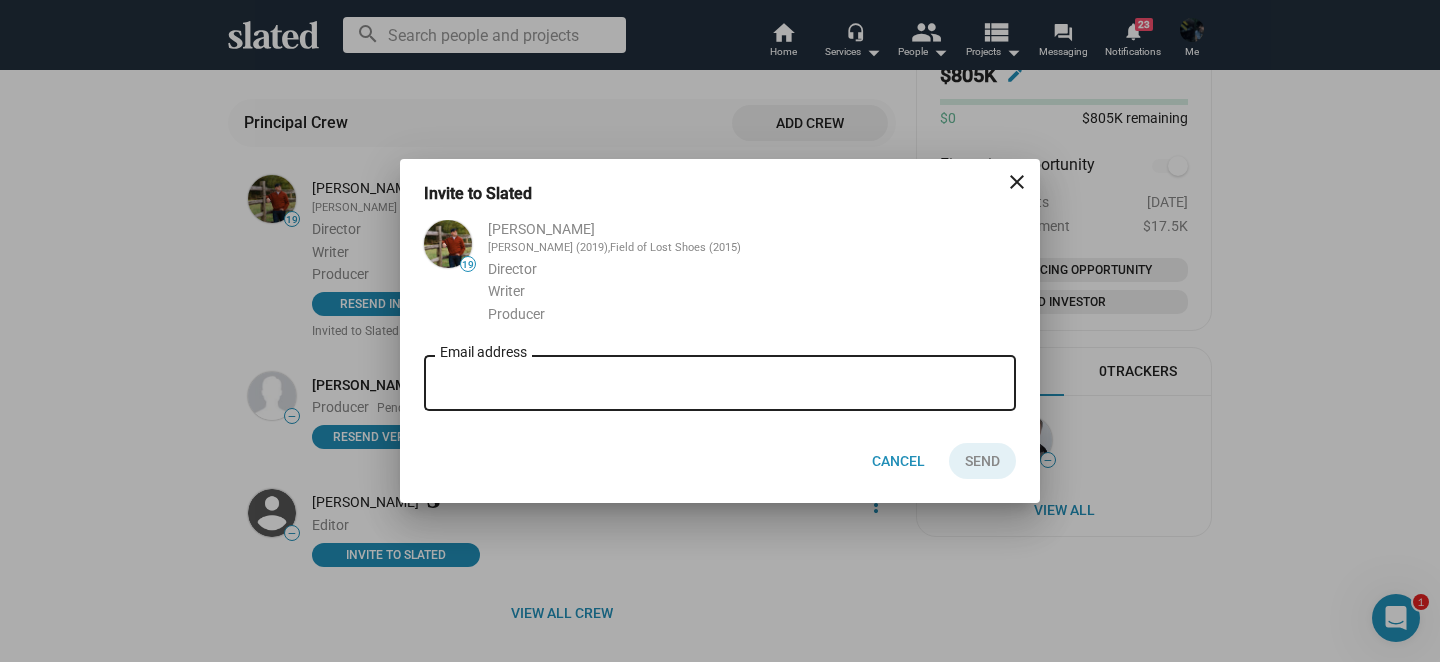 click on "Email address" at bounding box center (720, 384) 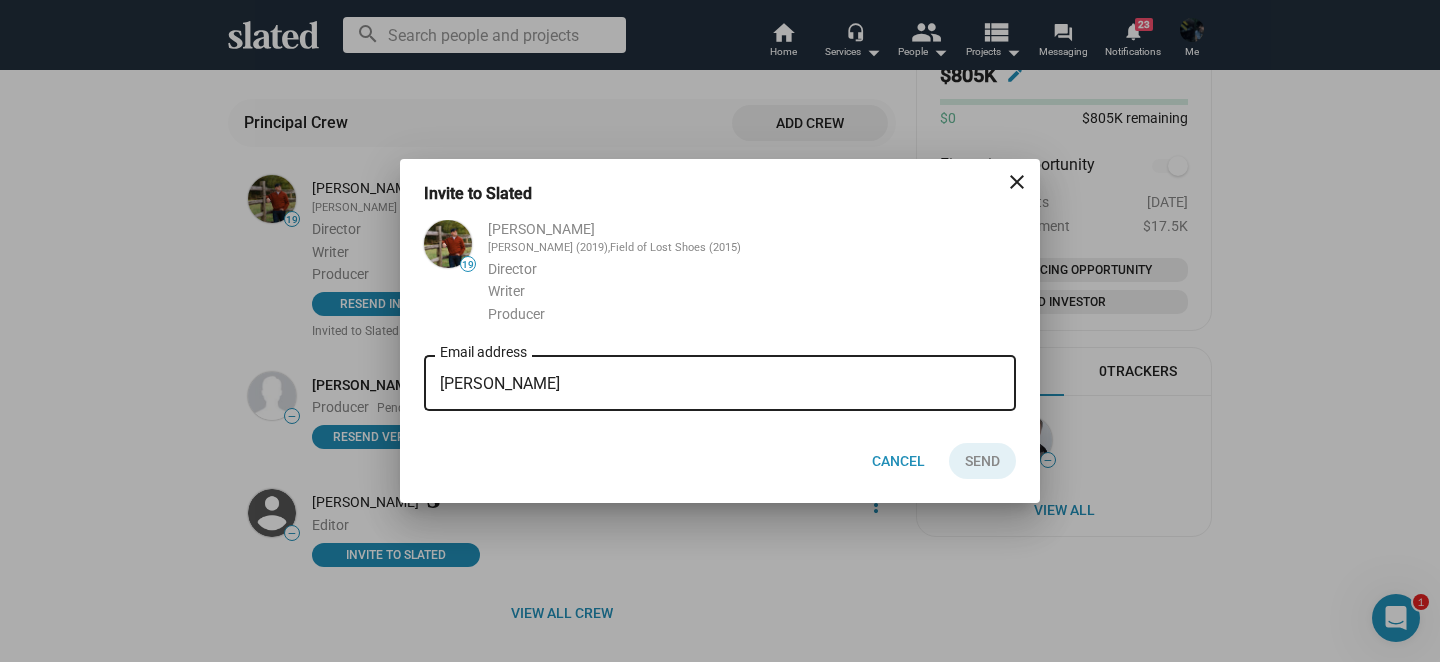 type on "[PERSON_NAME][EMAIL_ADDRESS][DOMAIN_NAME]" 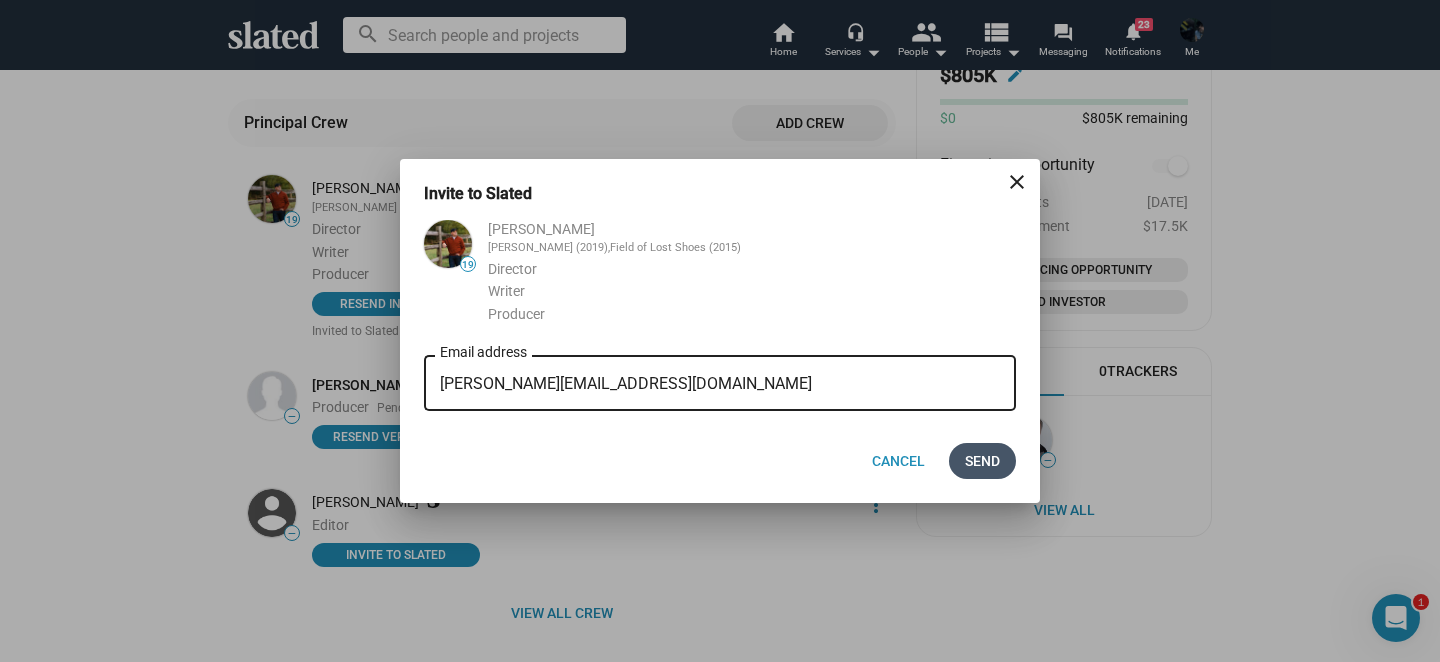 click on "Send" at bounding box center (982, 461) 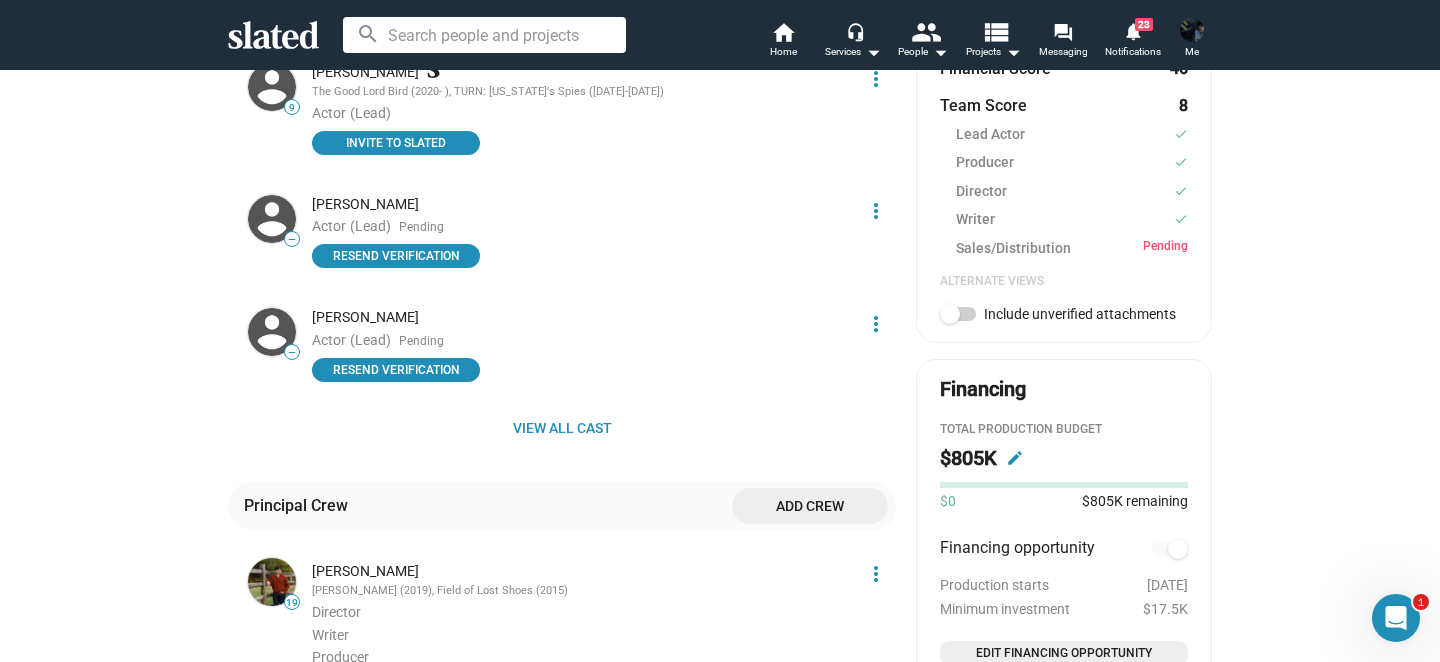 scroll, scrollTop: 687, scrollLeft: 0, axis: vertical 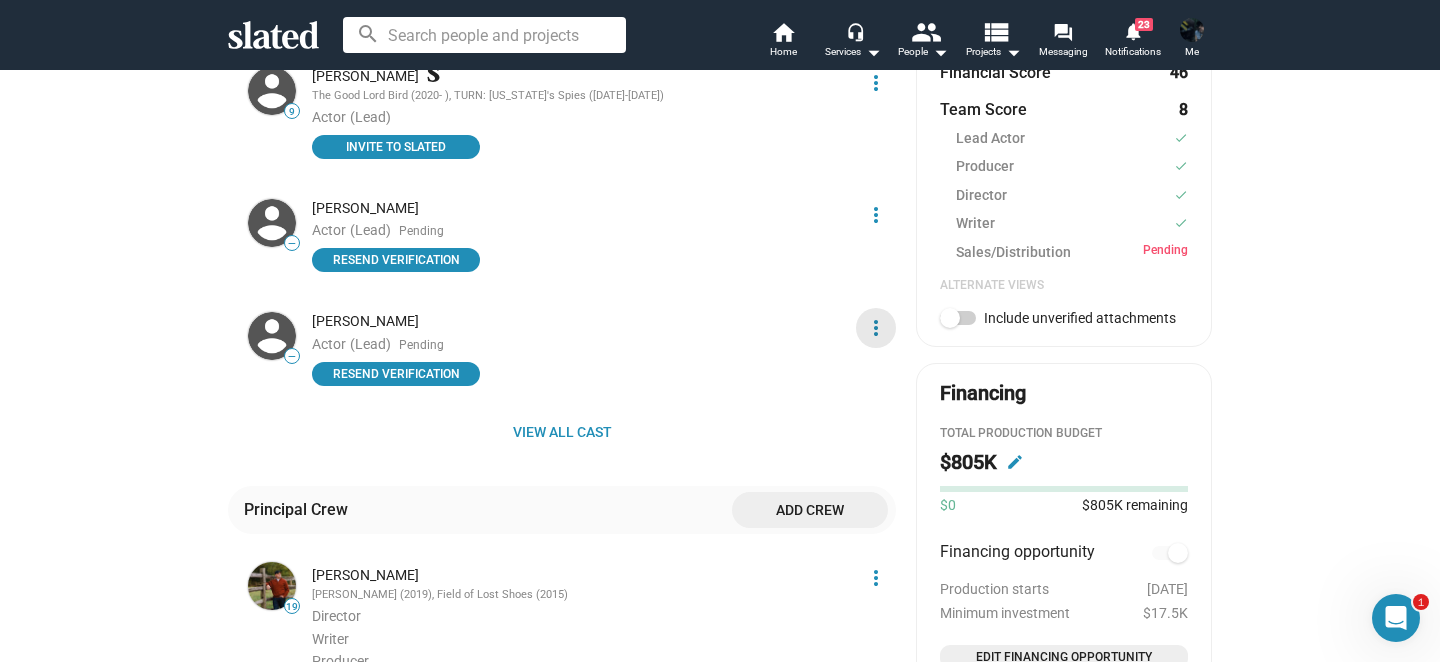 click on "more_vert" 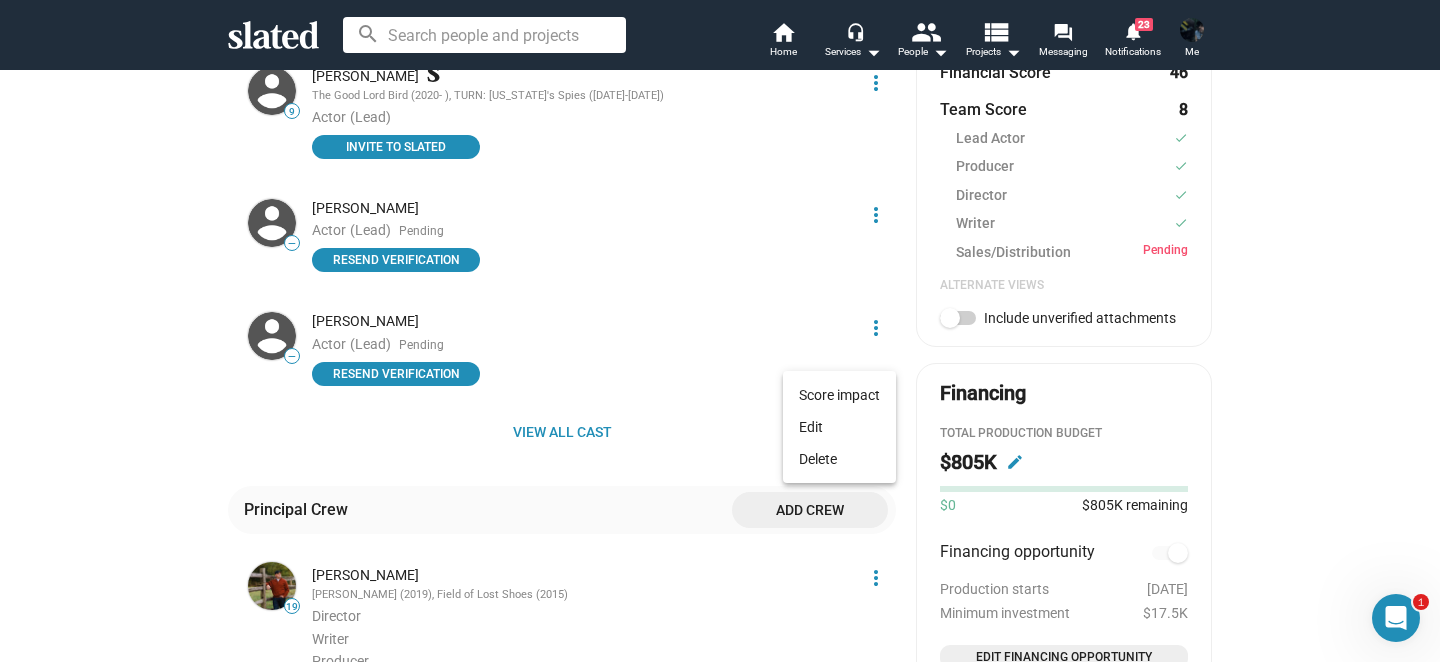click on "Score impact" at bounding box center (839, 395) 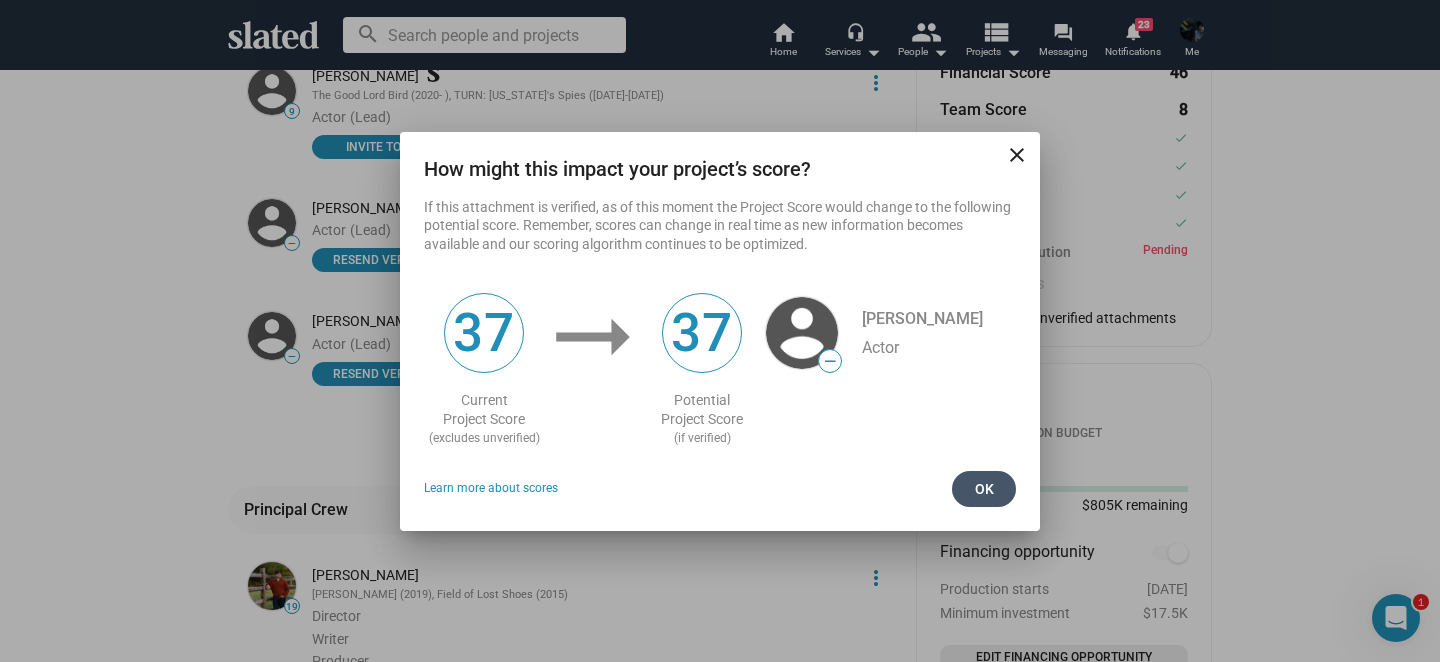 click on "Ok" at bounding box center [984, 489] 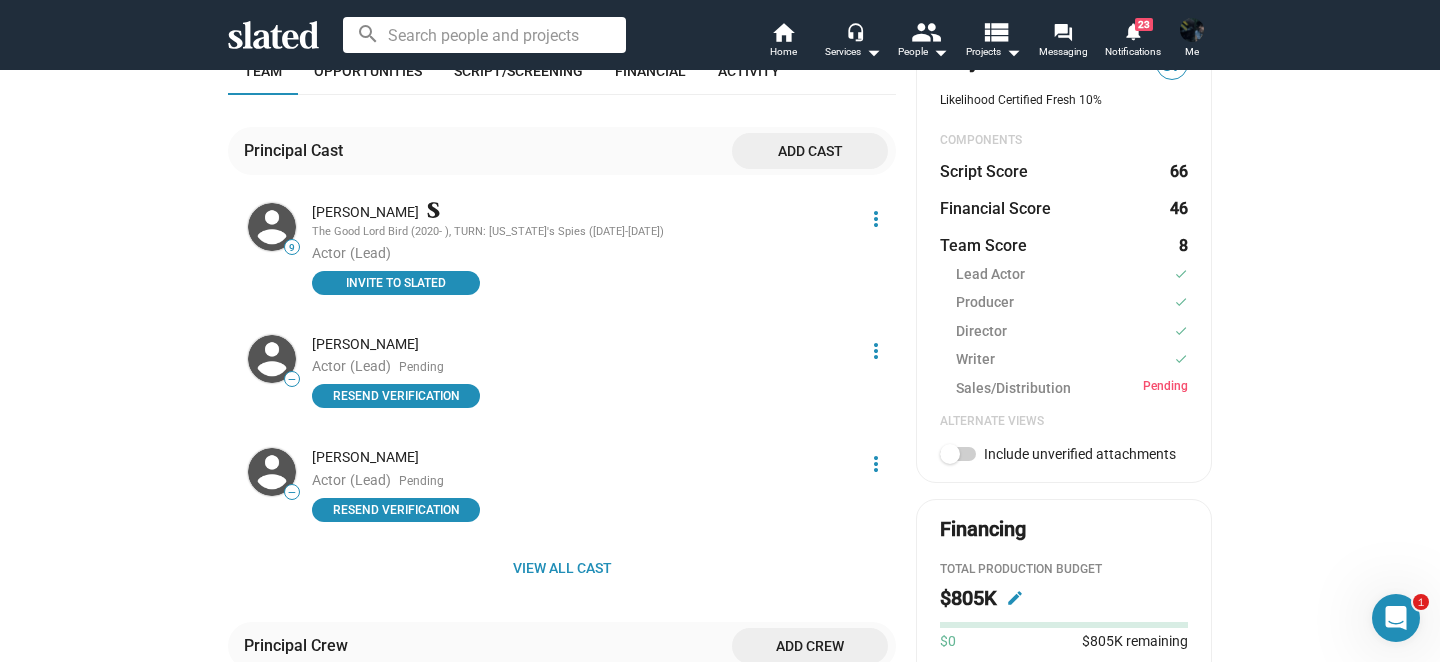 scroll, scrollTop: 550, scrollLeft: 0, axis: vertical 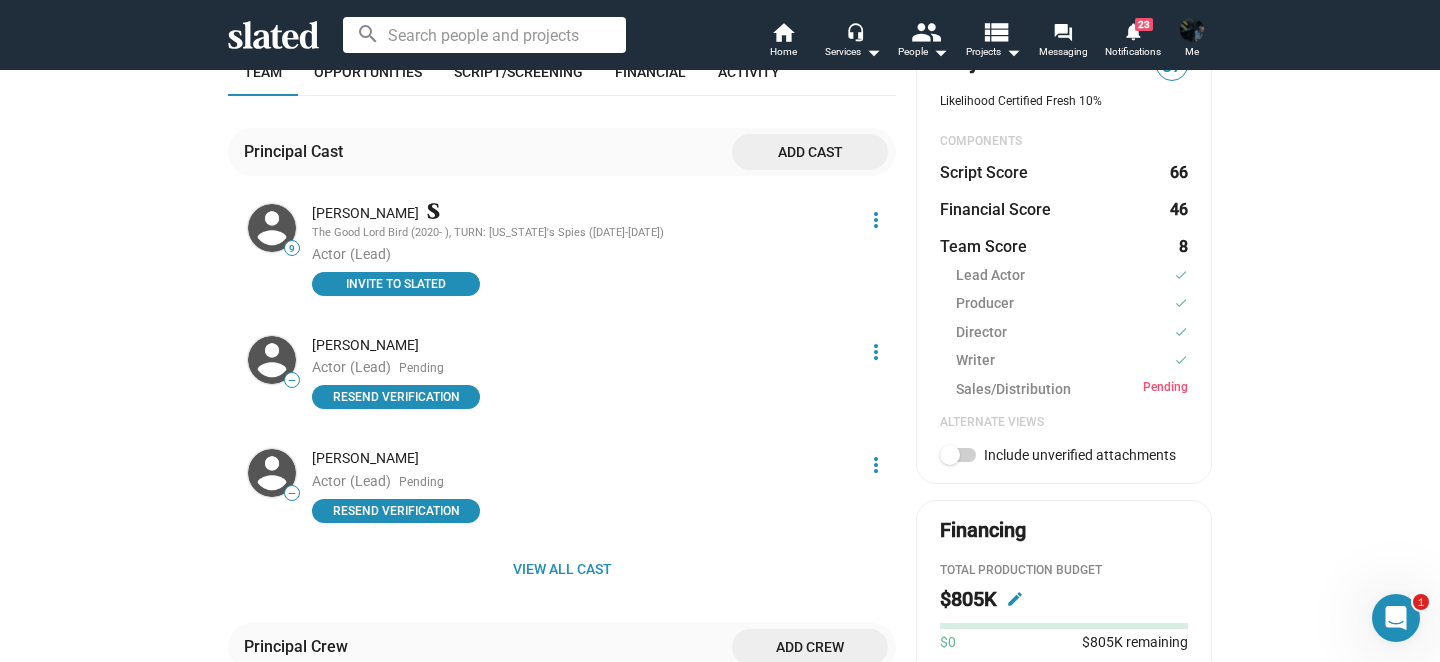 click on "more_vert" 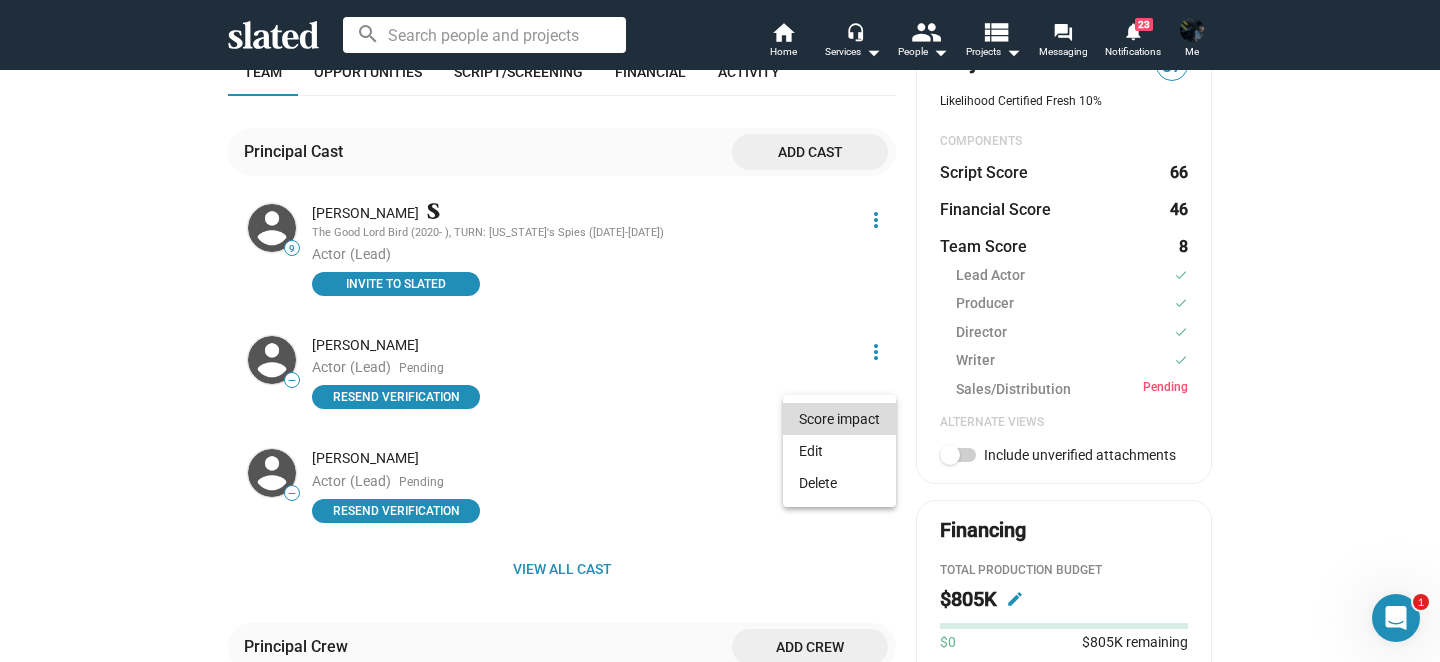 click on "Score impact" at bounding box center (839, 419) 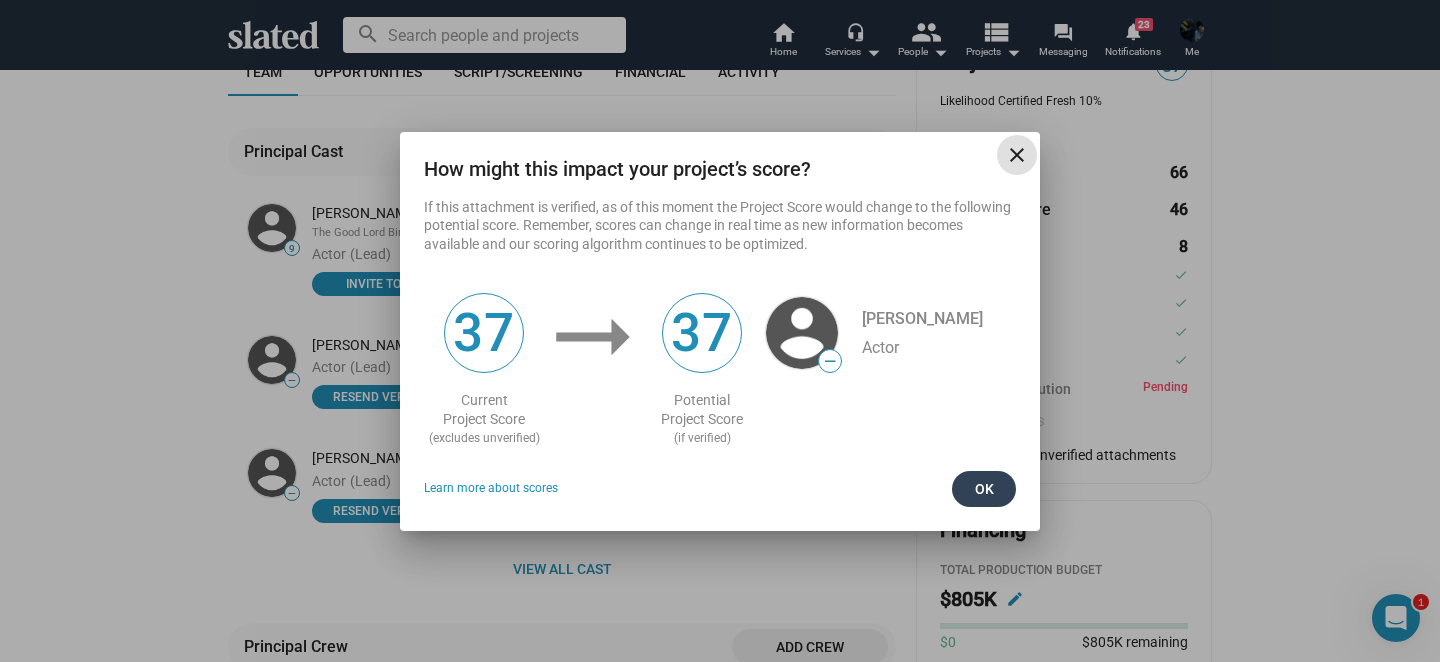 click on "Ok" at bounding box center (984, 489) 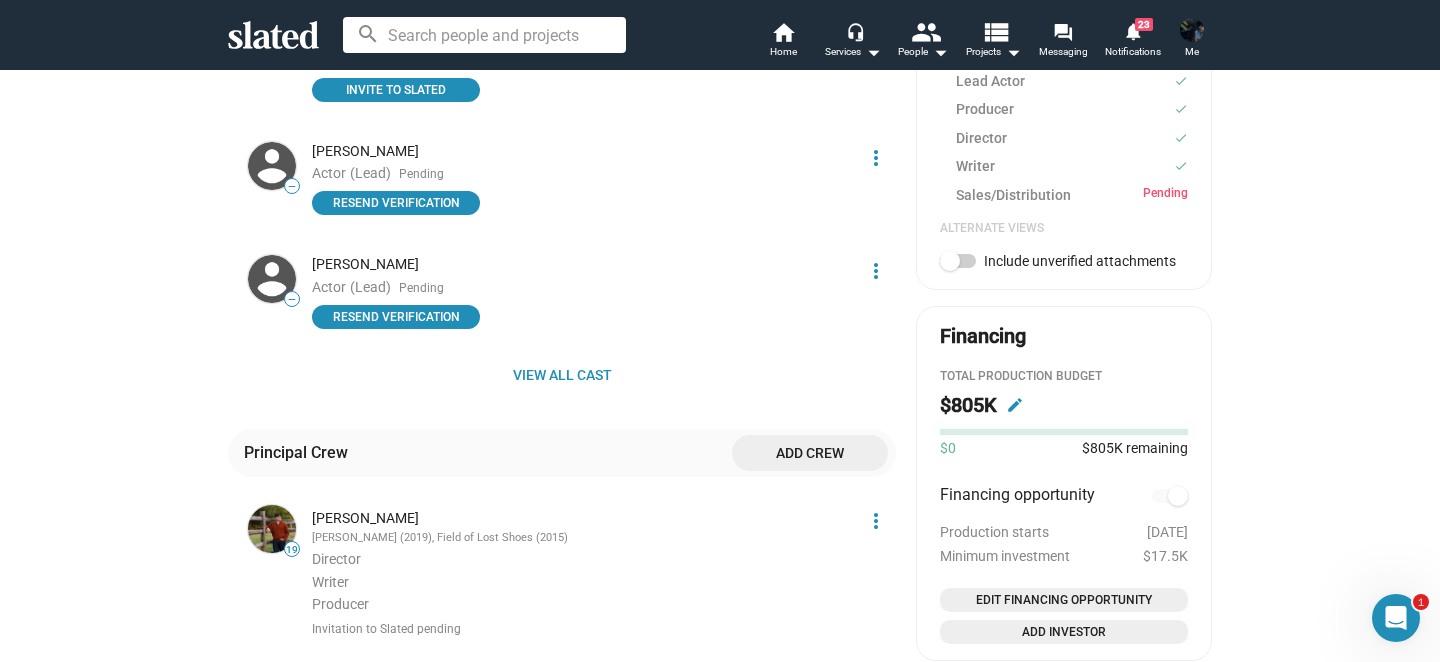 scroll, scrollTop: 310, scrollLeft: 0, axis: vertical 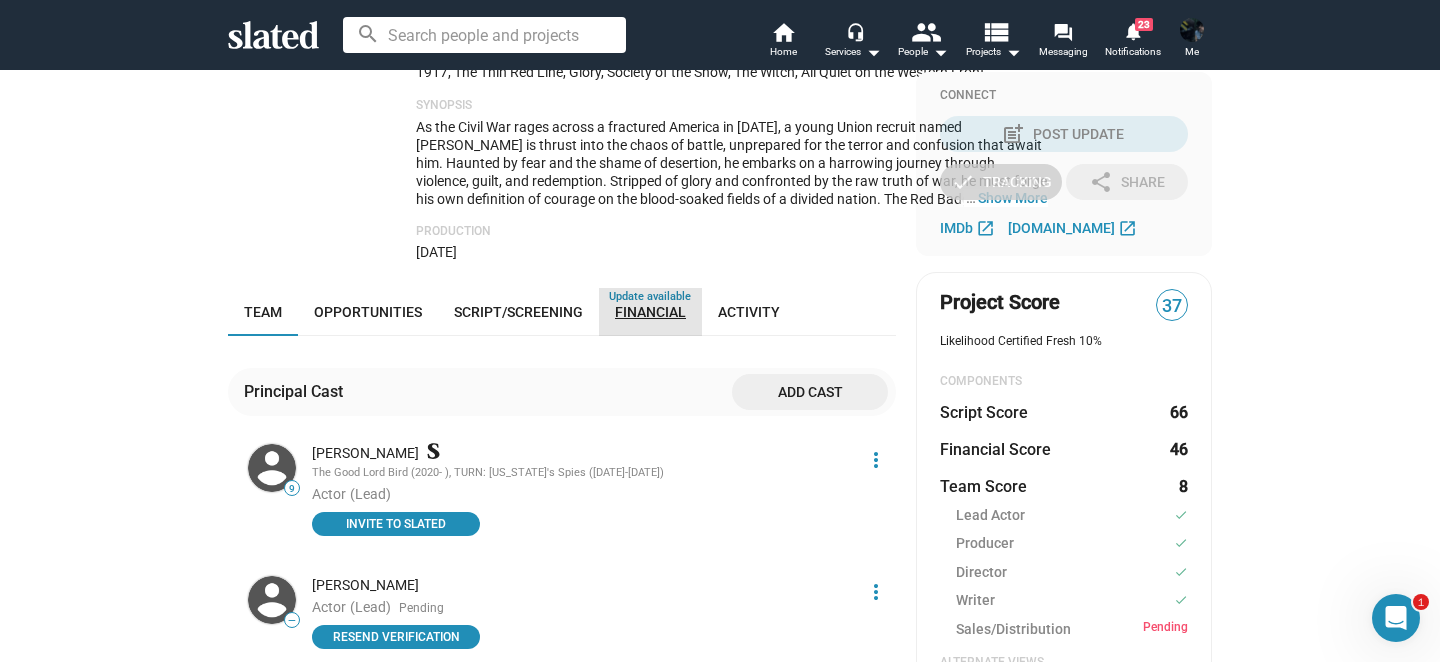 click on "Financial" at bounding box center (650, 312) 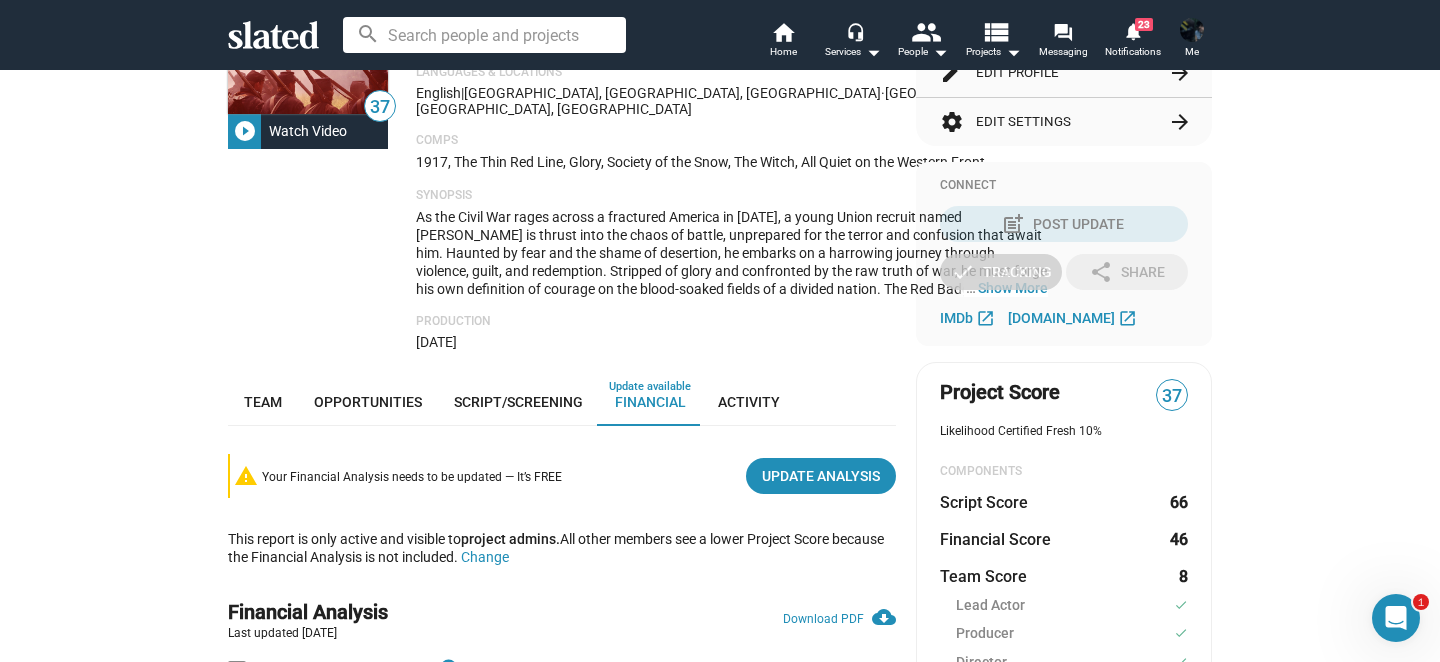 scroll, scrollTop: 269, scrollLeft: 0, axis: vertical 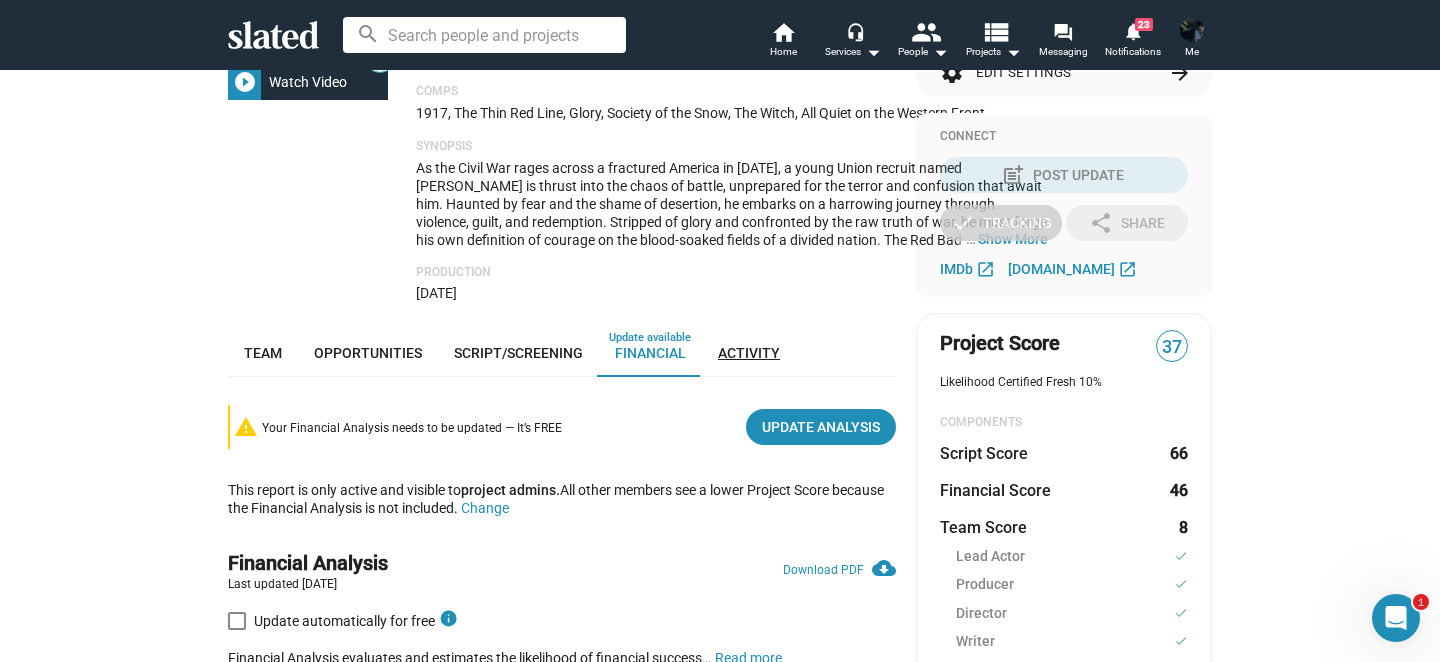 click on "Activity" at bounding box center (749, 353) 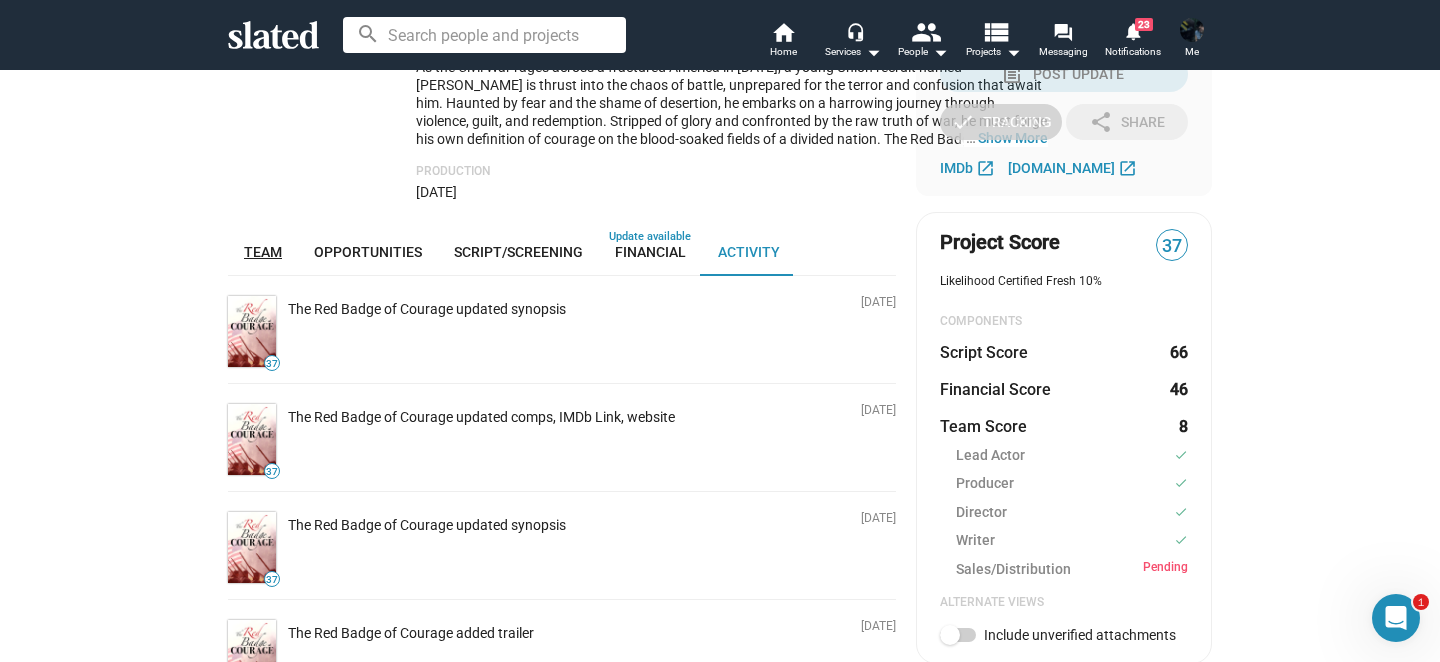 click on "Team" at bounding box center (263, 252) 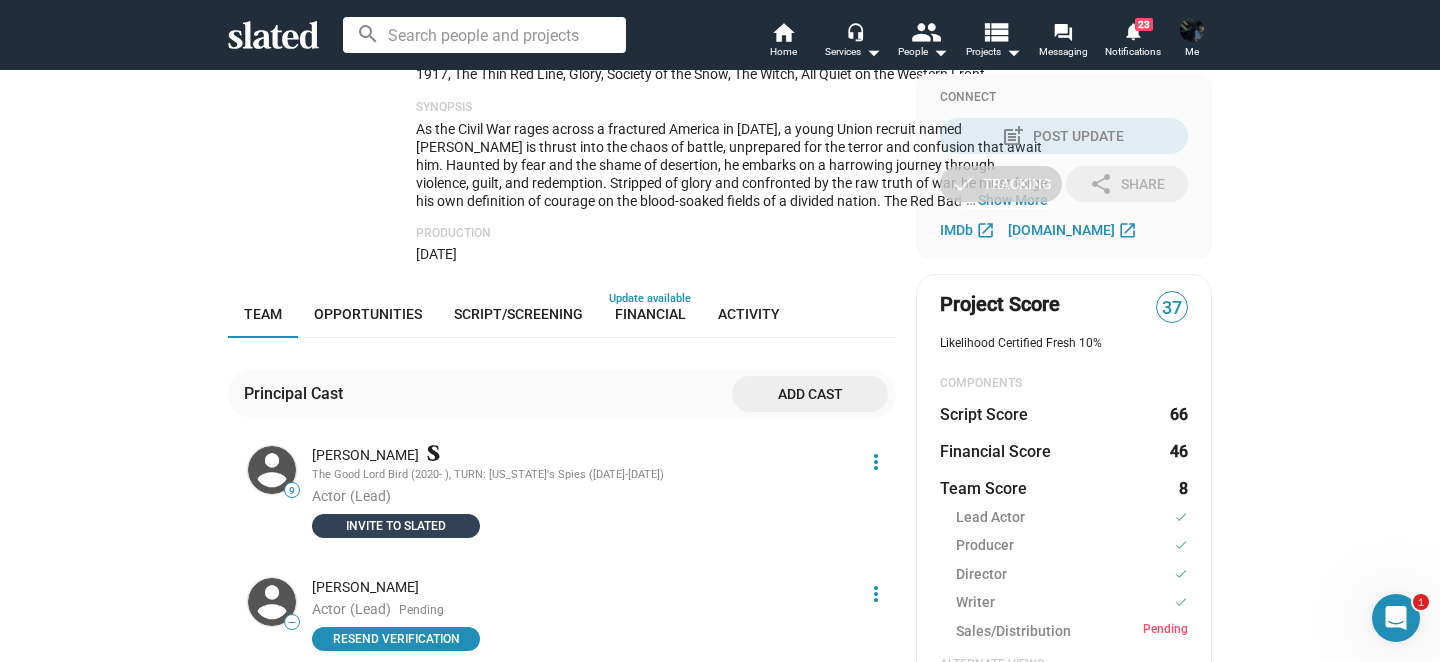 scroll, scrollTop: 0, scrollLeft: 0, axis: both 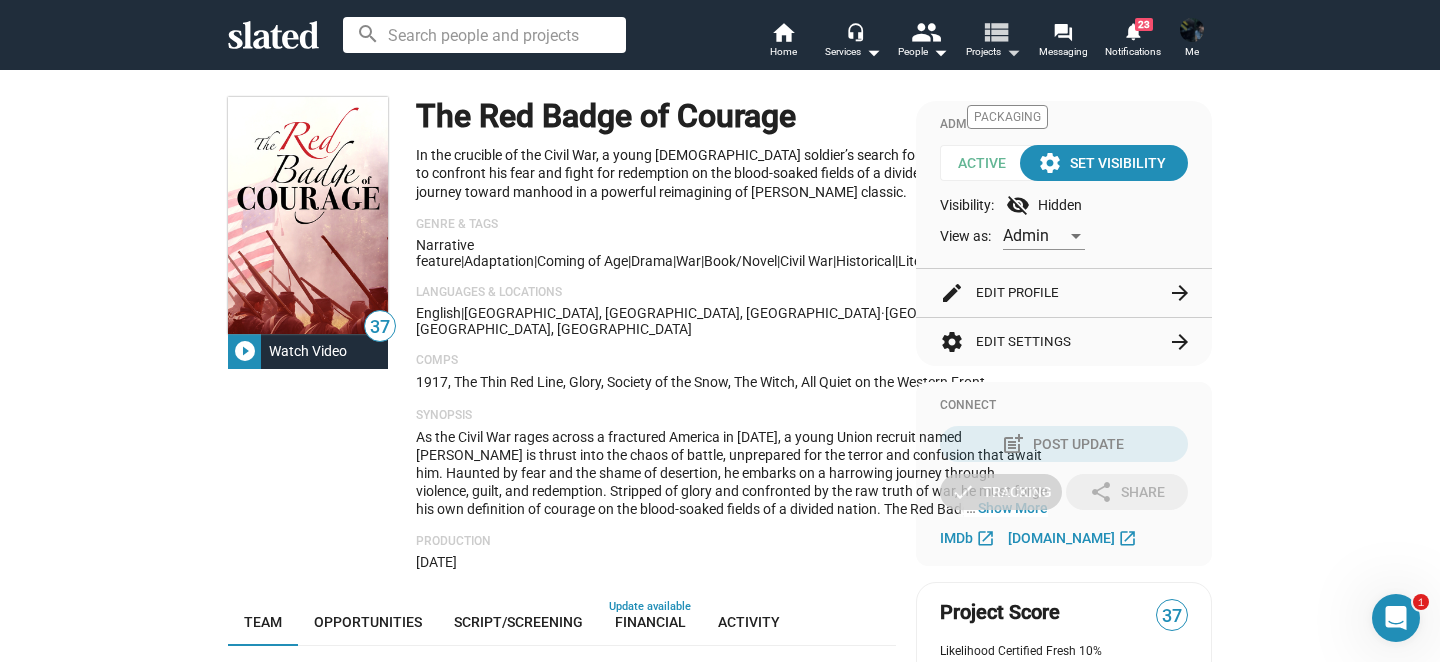 click on "arrow_drop_down" at bounding box center (1013, 52) 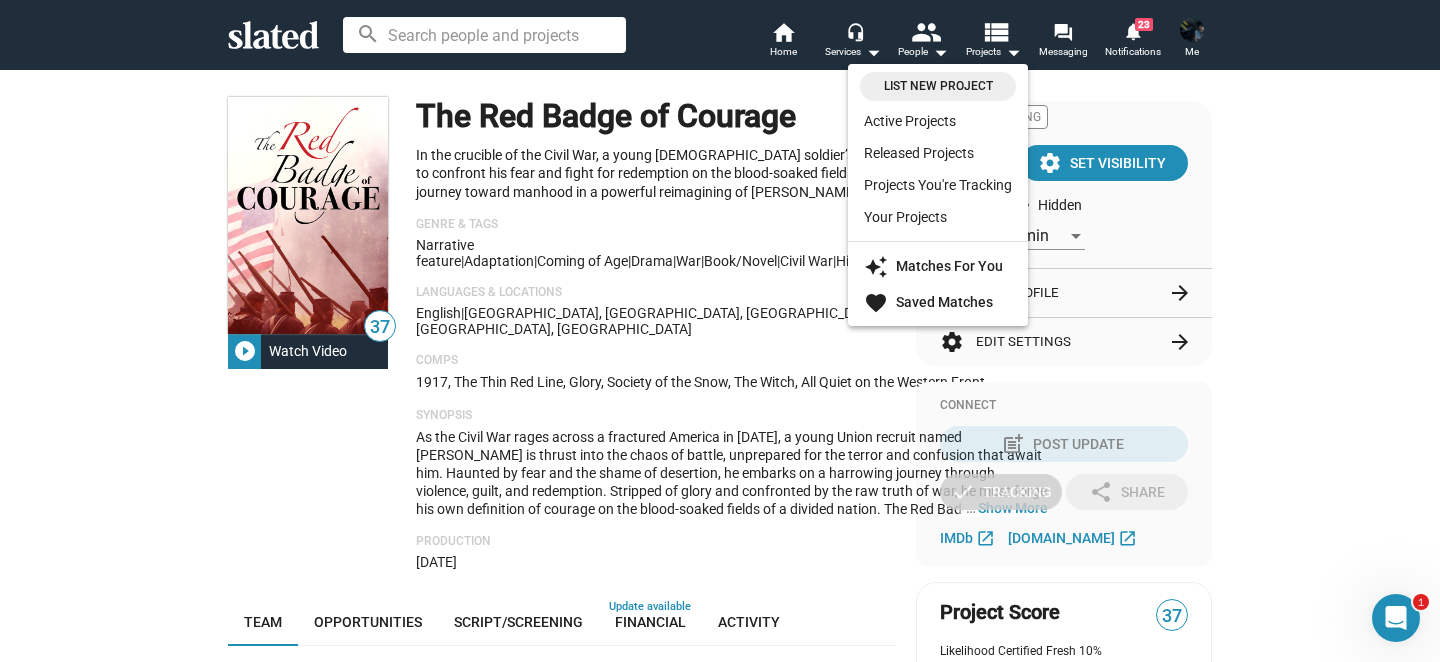 click at bounding box center (720, 331) 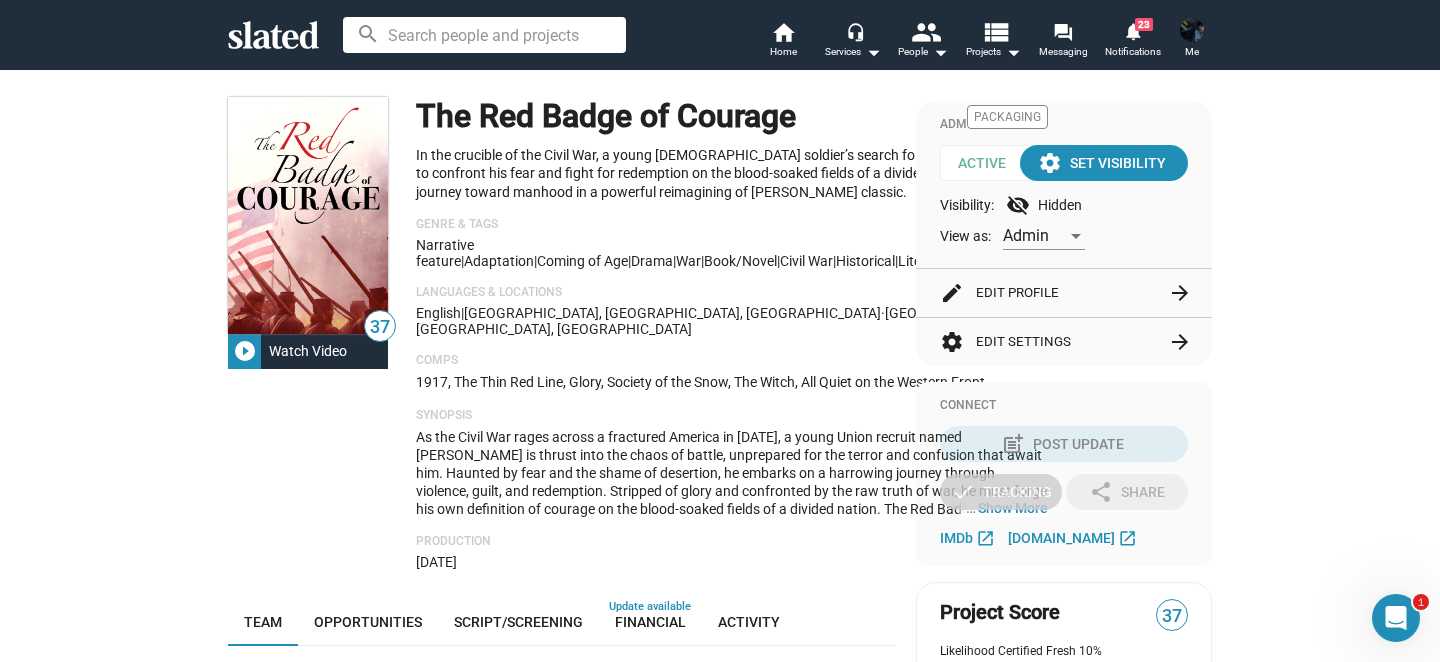 click on "arrow_forward" 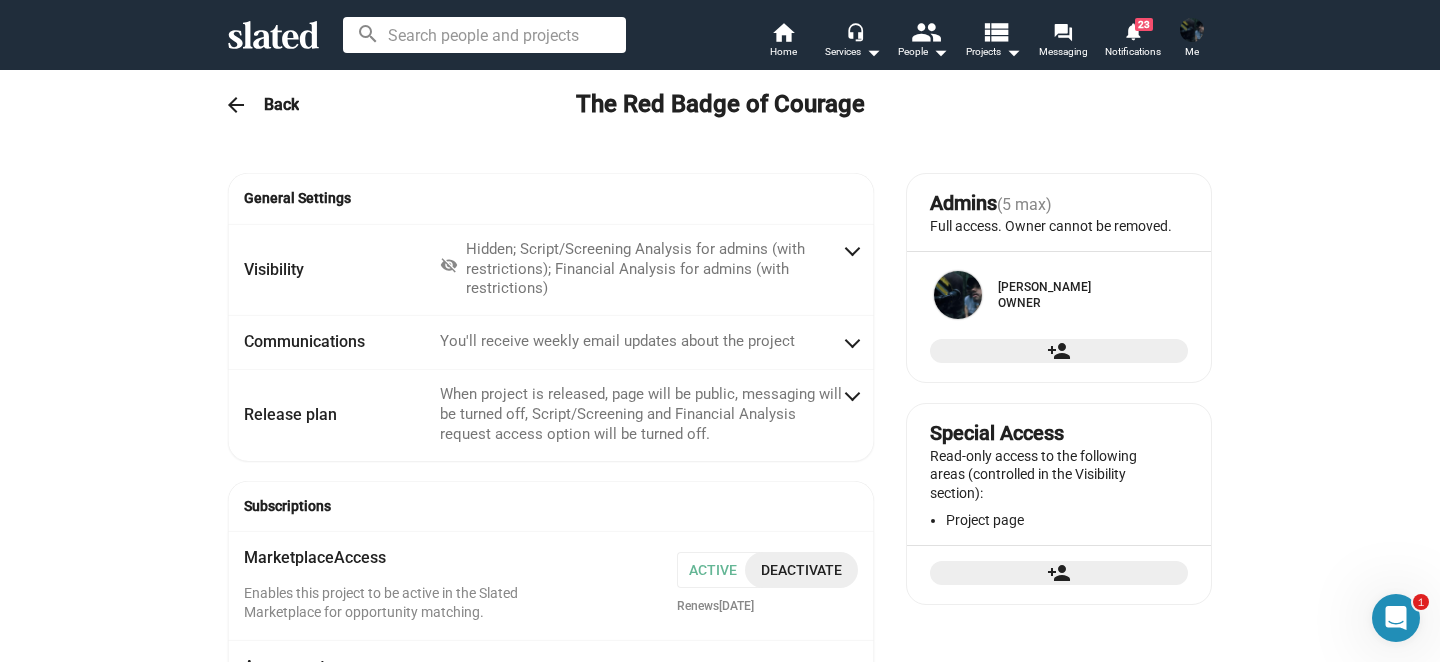 radio on "false" 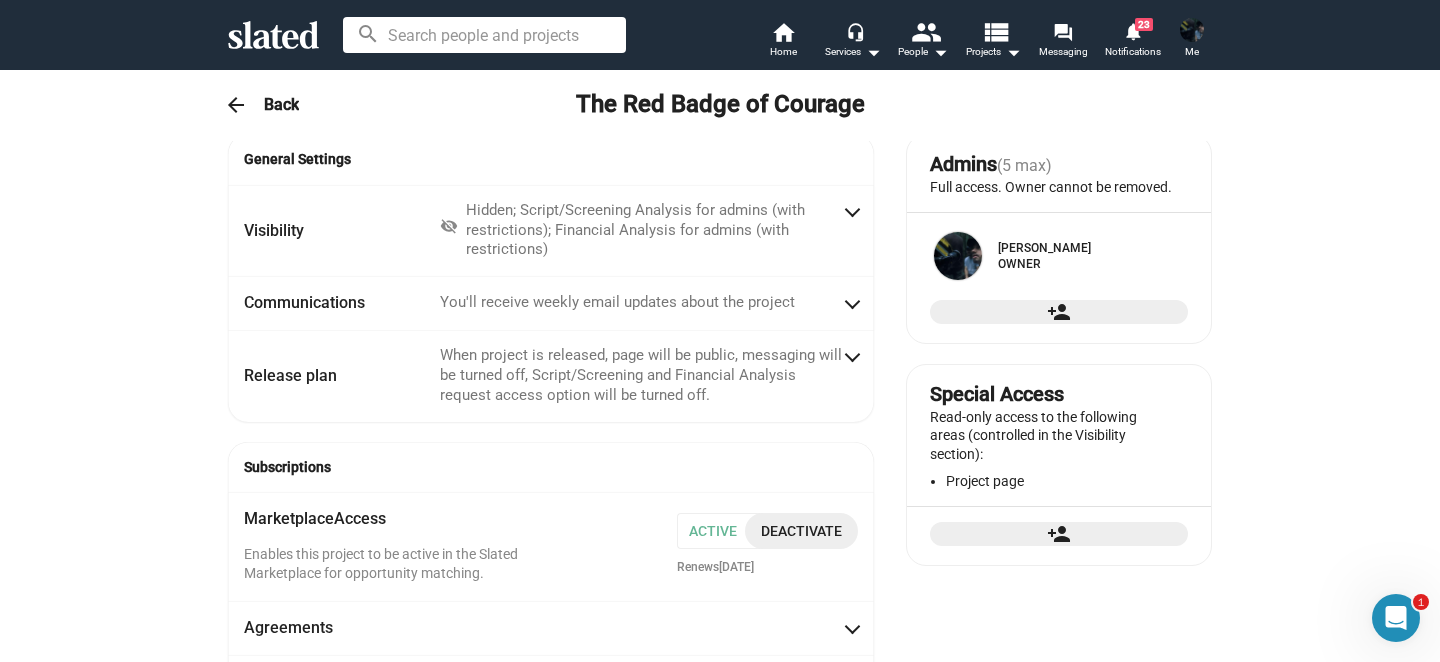 scroll, scrollTop: 0, scrollLeft: 0, axis: both 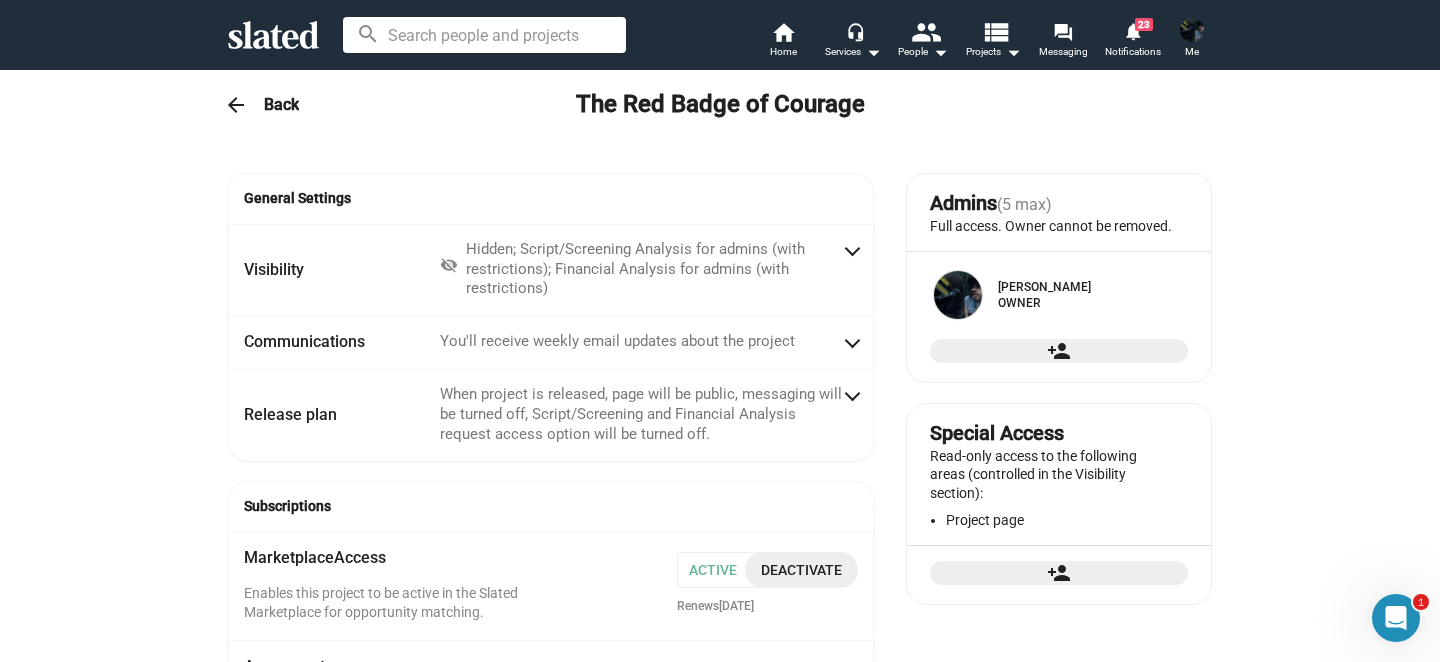 click on "arrow_back" 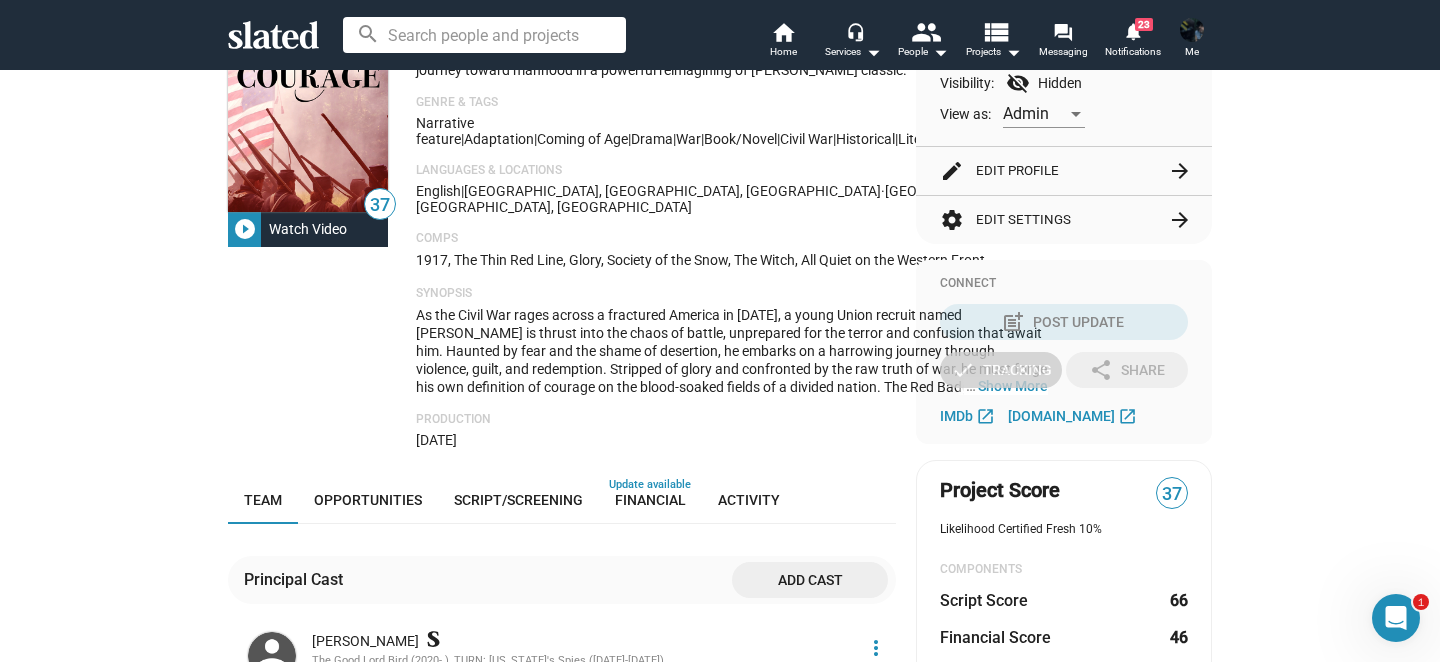 scroll, scrollTop: 176, scrollLeft: 0, axis: vertical 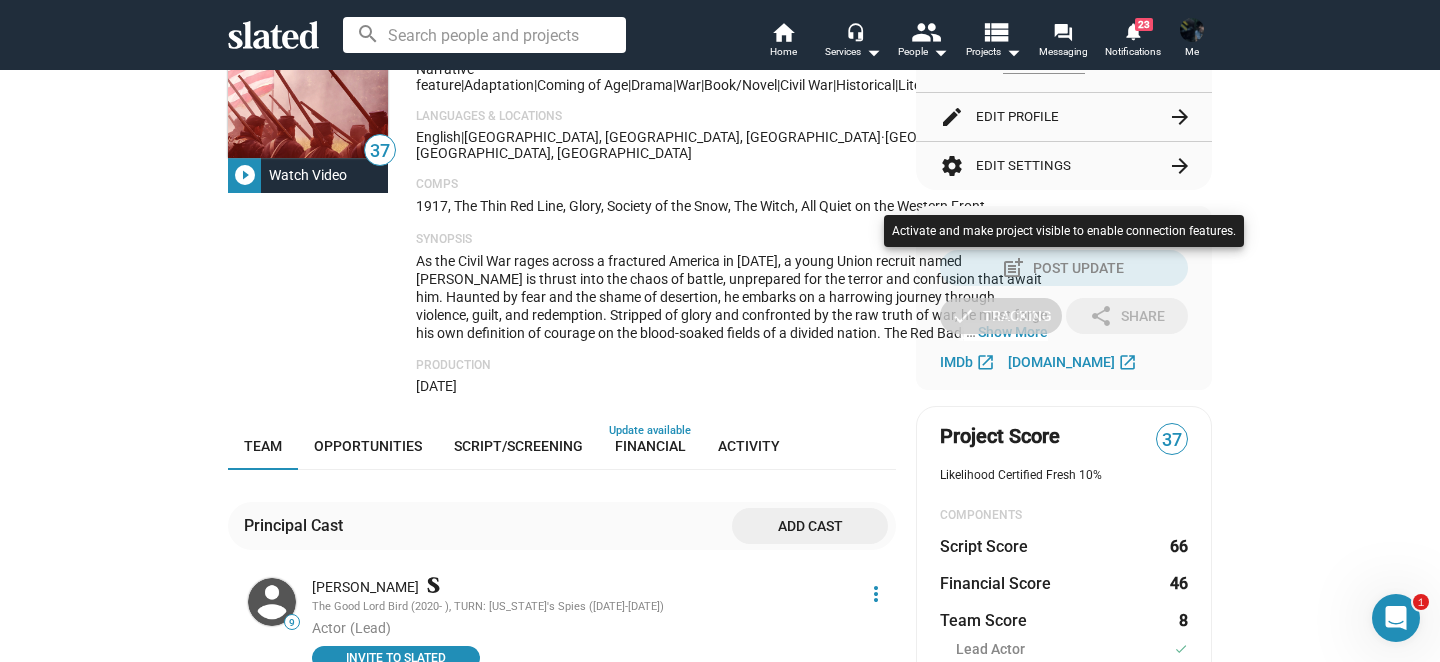click at bounding box center (720, 331) 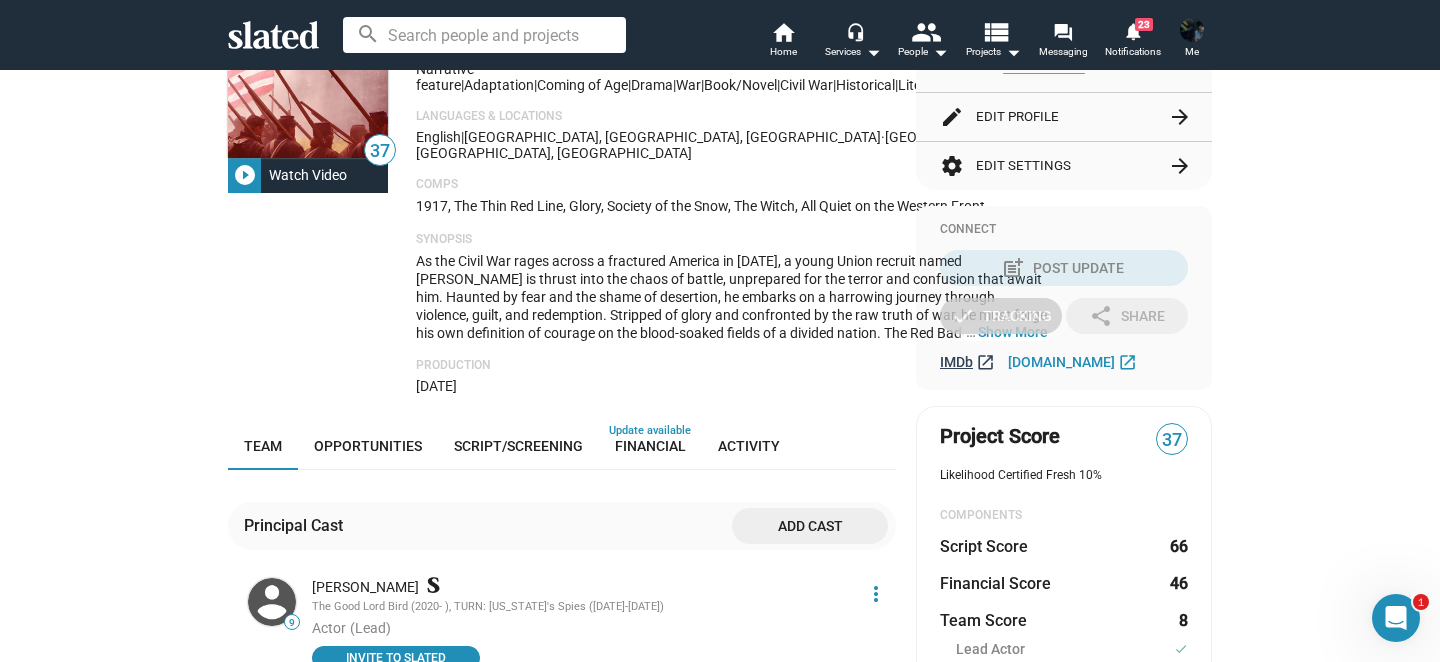 click on "IMDb" 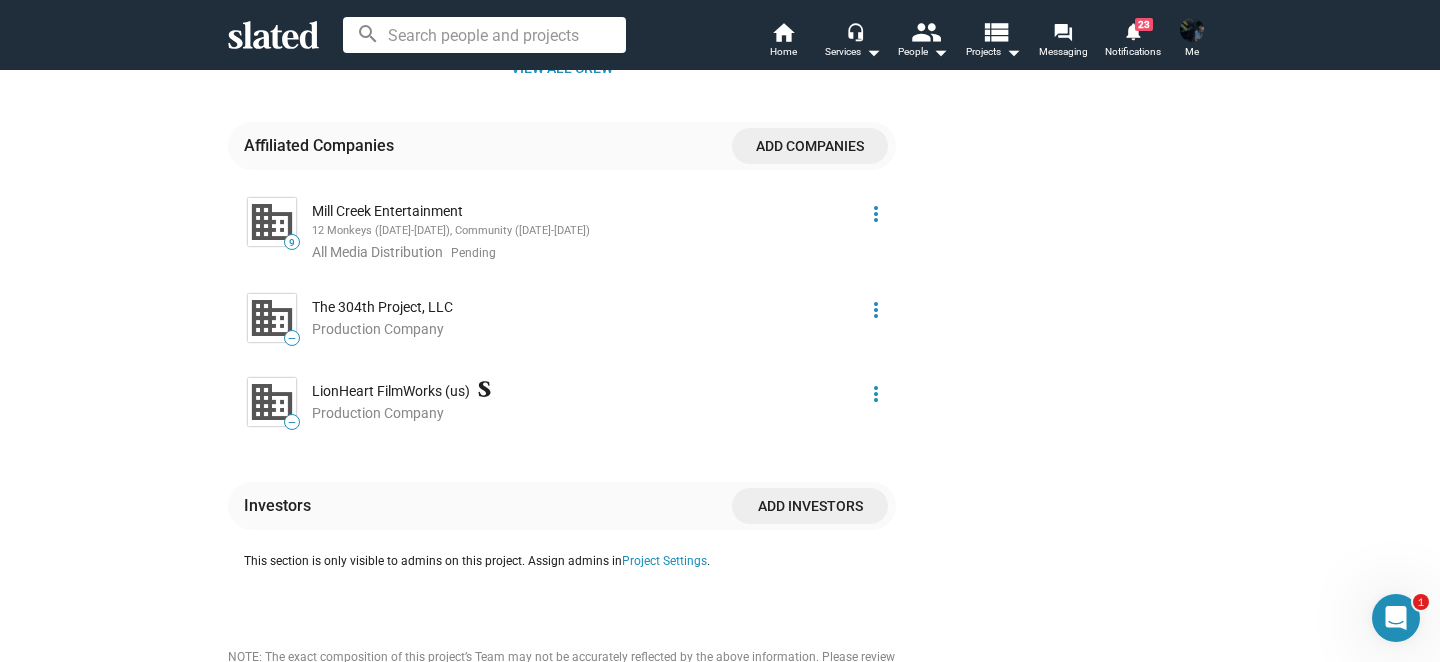 scroll, scrollTop: 1747, scrollLeft: 0, axis: vertical 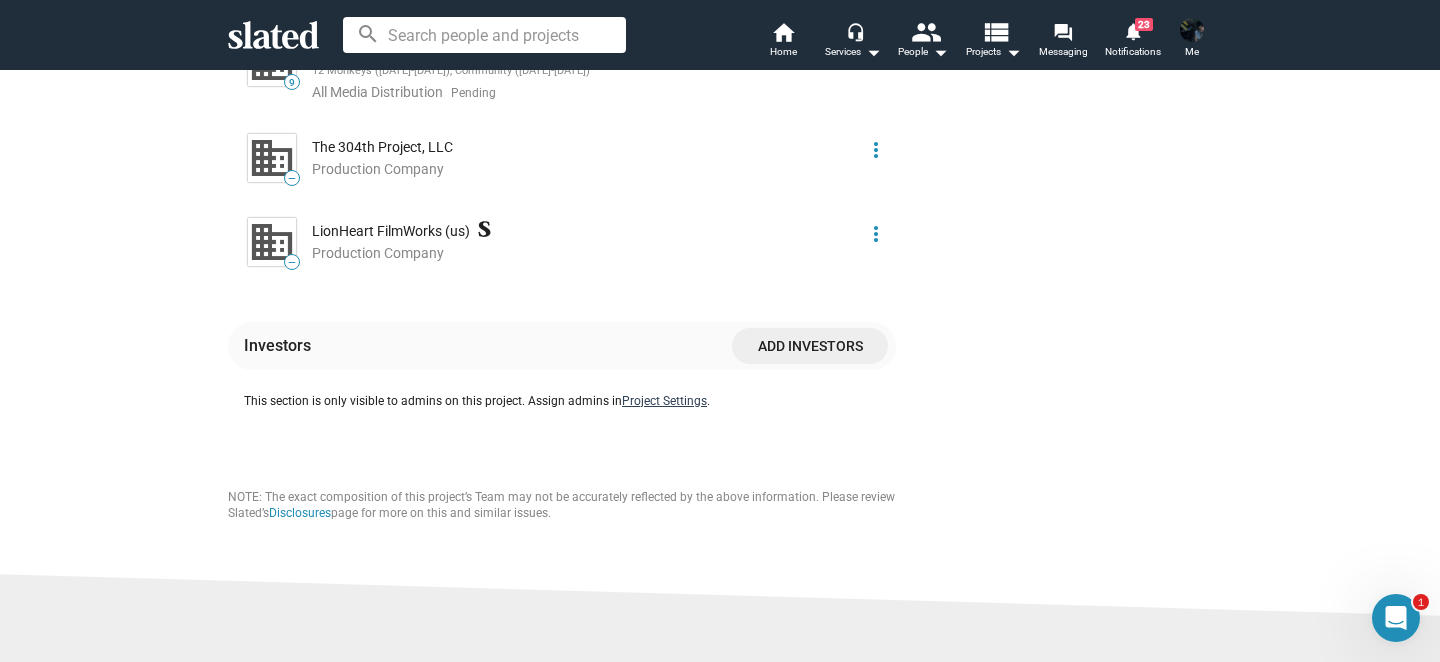 click on "Project Settings" 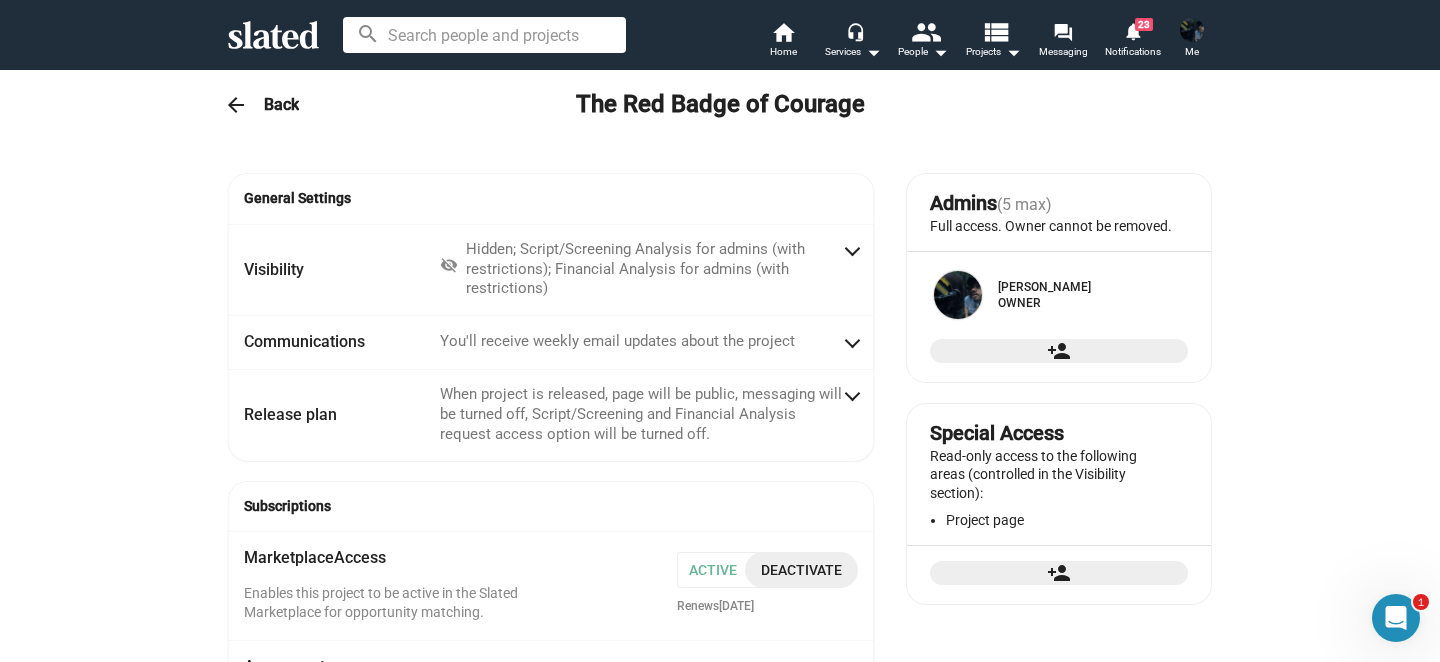 click on "arrow_back" 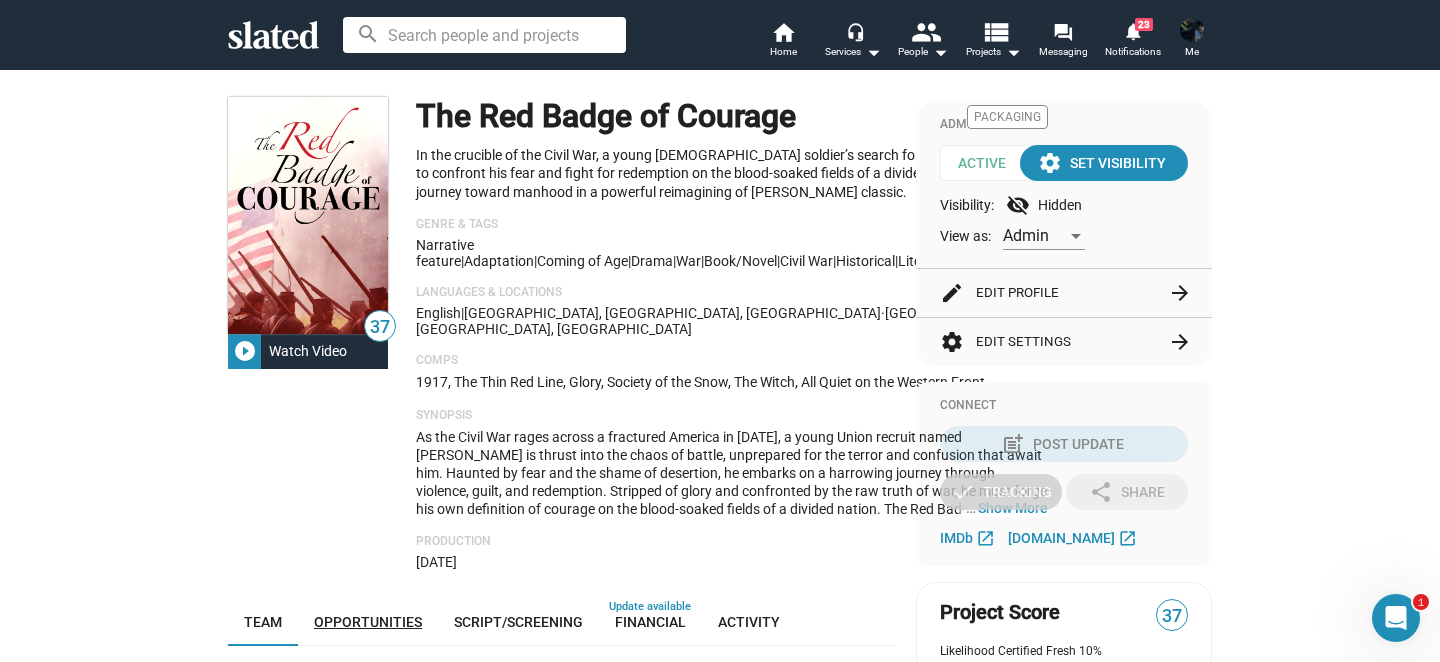 scroll, scrollTop: 3, scrollLeft: 0, axis: vertical 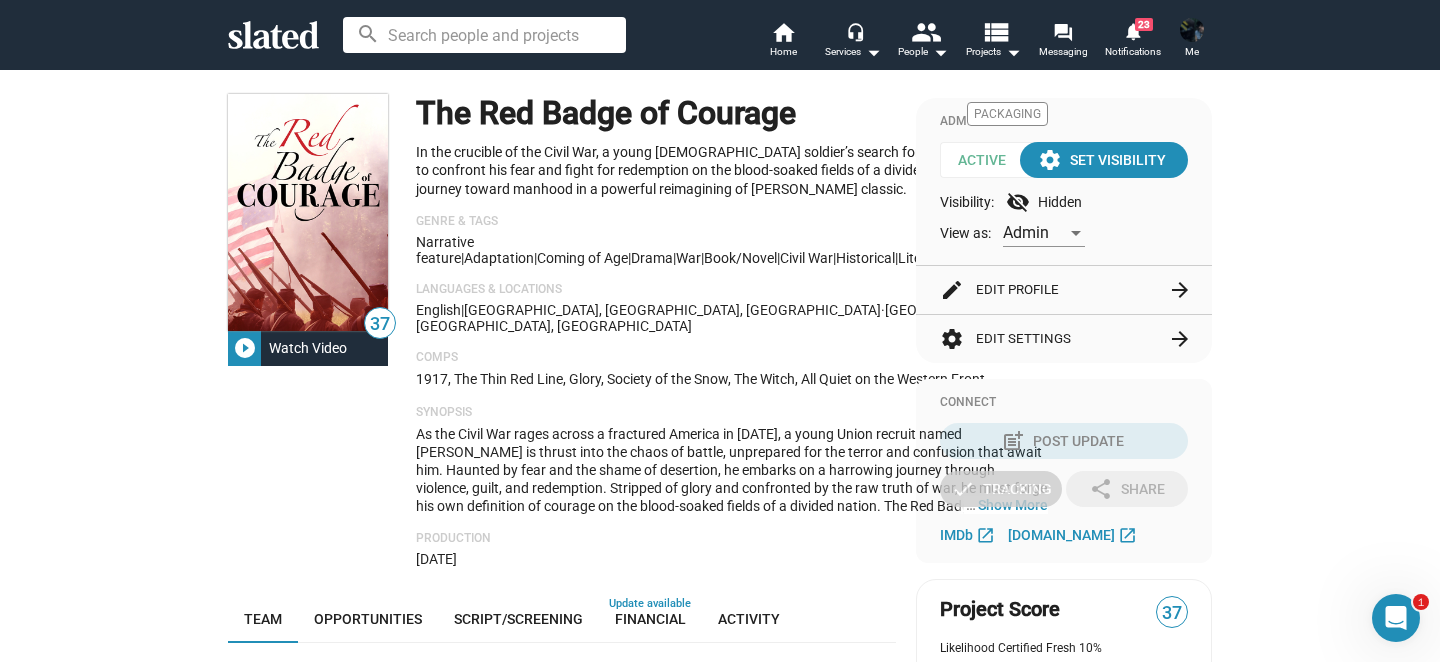 click on "Admin" 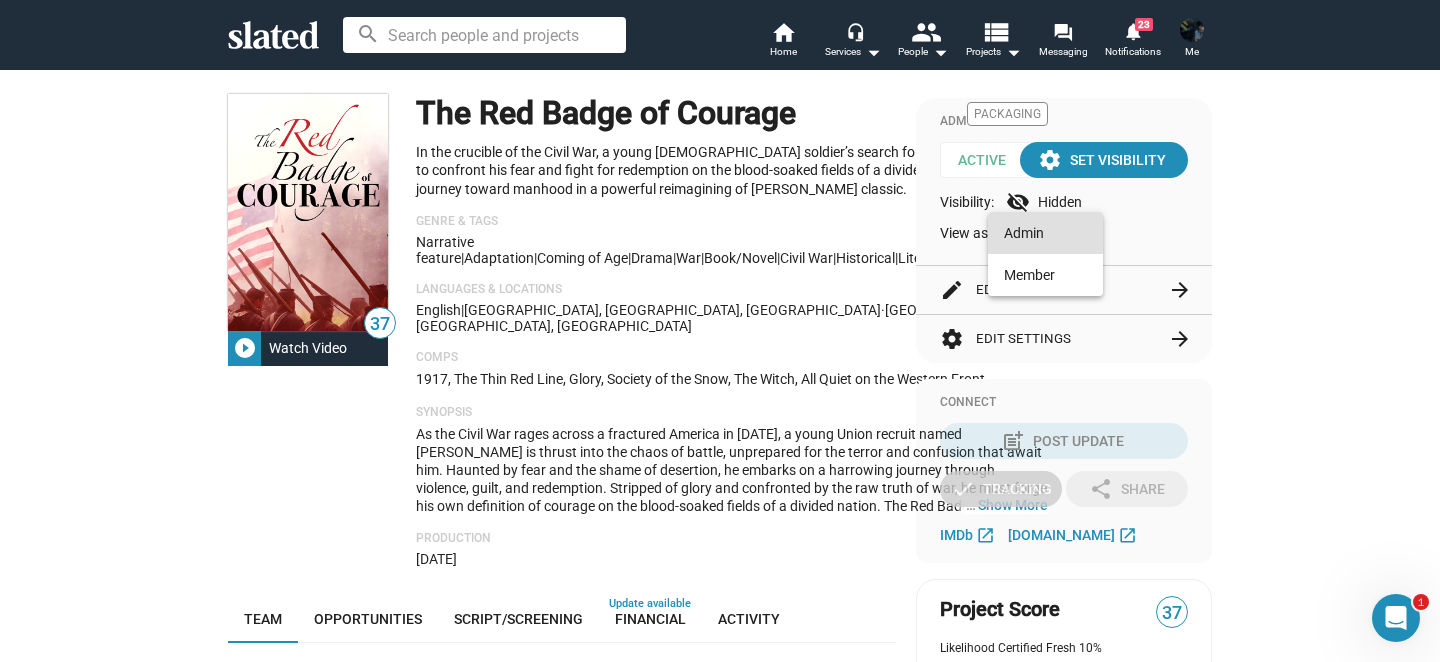 click at bounding box center (720, 331) 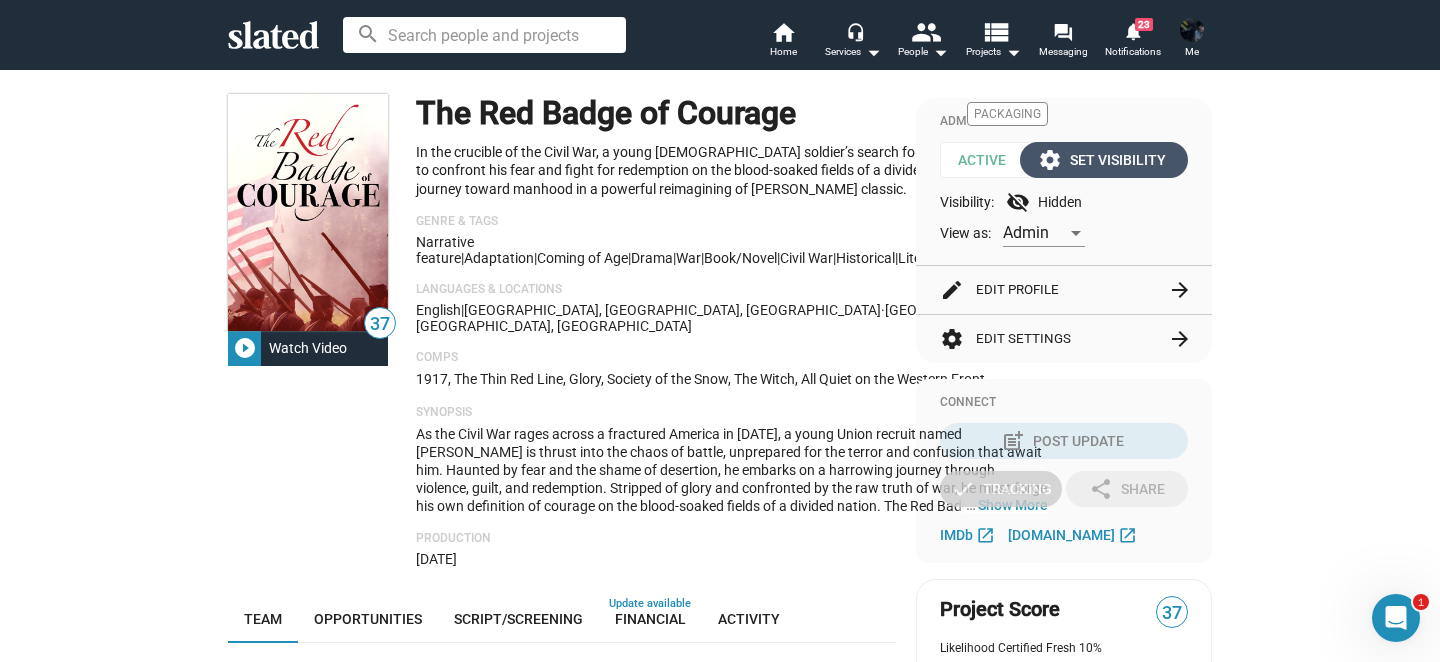 click on "settings  Set Visibility" 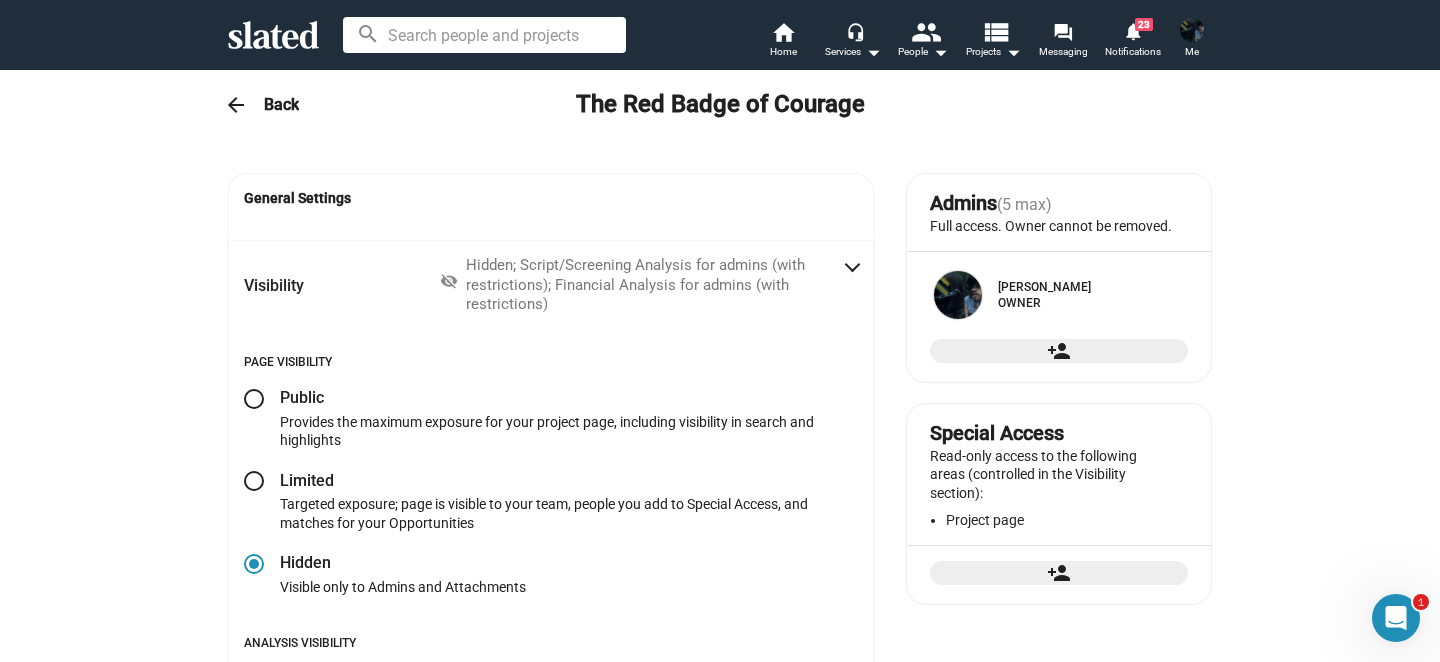 scroll, scrollTop: 0, scrollLeft: 0, axis: both 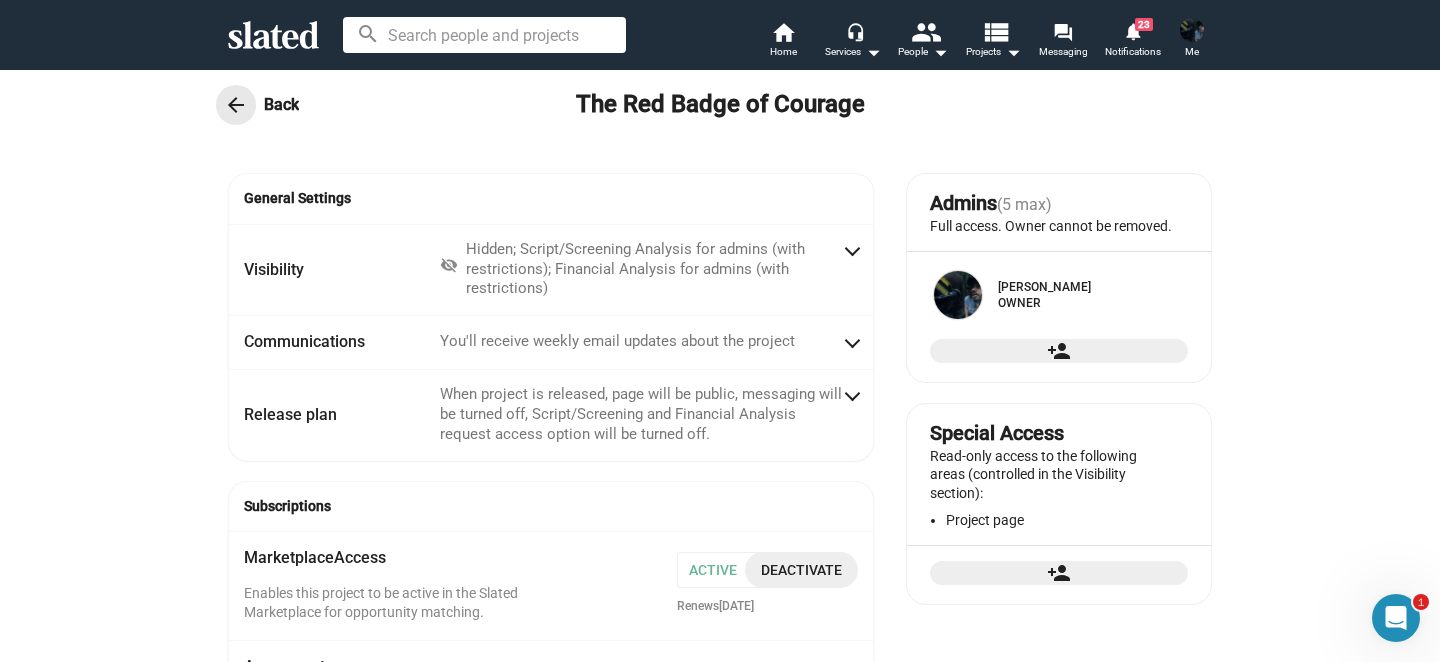 click on "arrow_back" 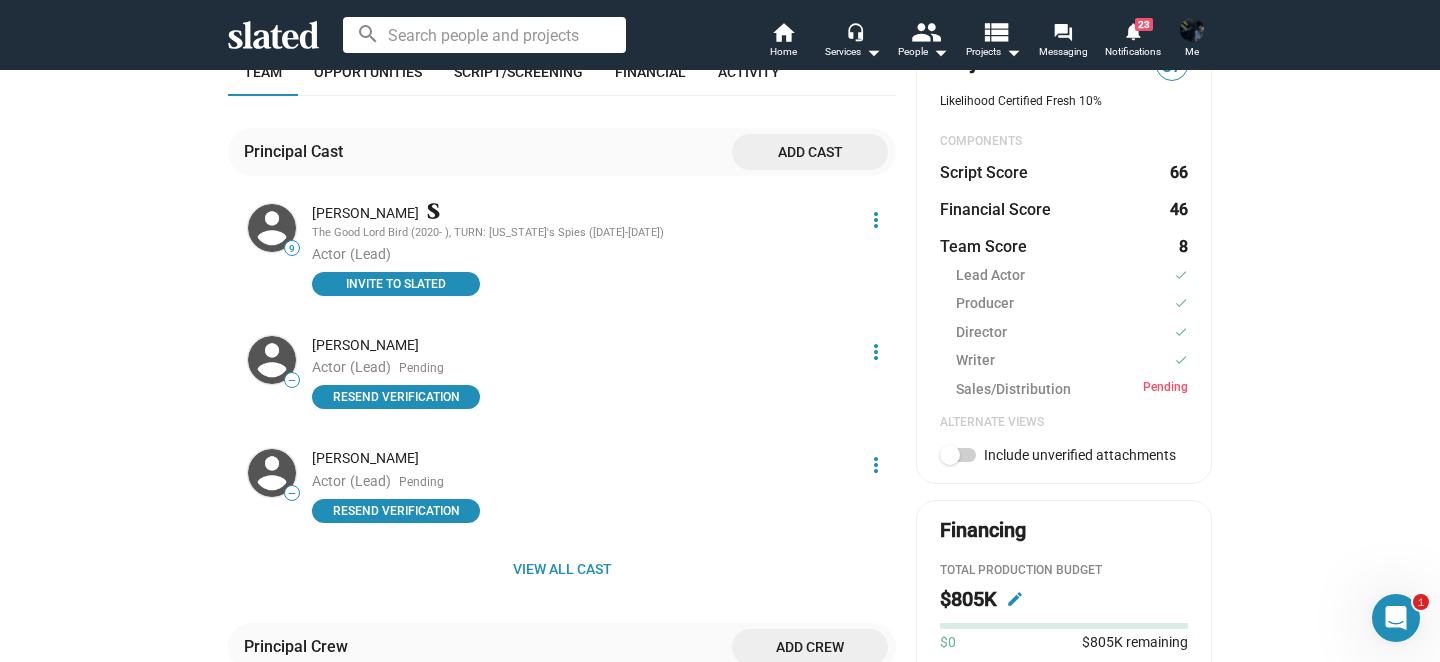 scroll, scrollTop: 592, scrollLeft: 0, axis: vertical 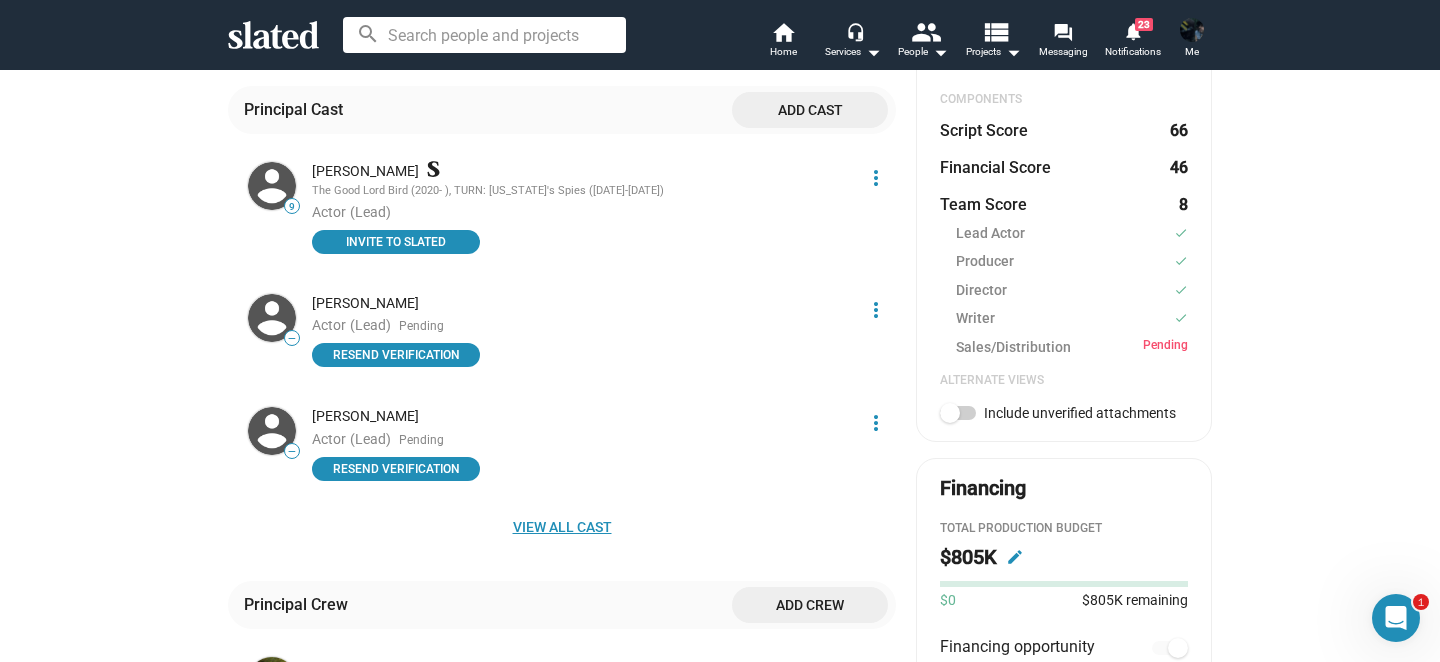 click on "View all cast" 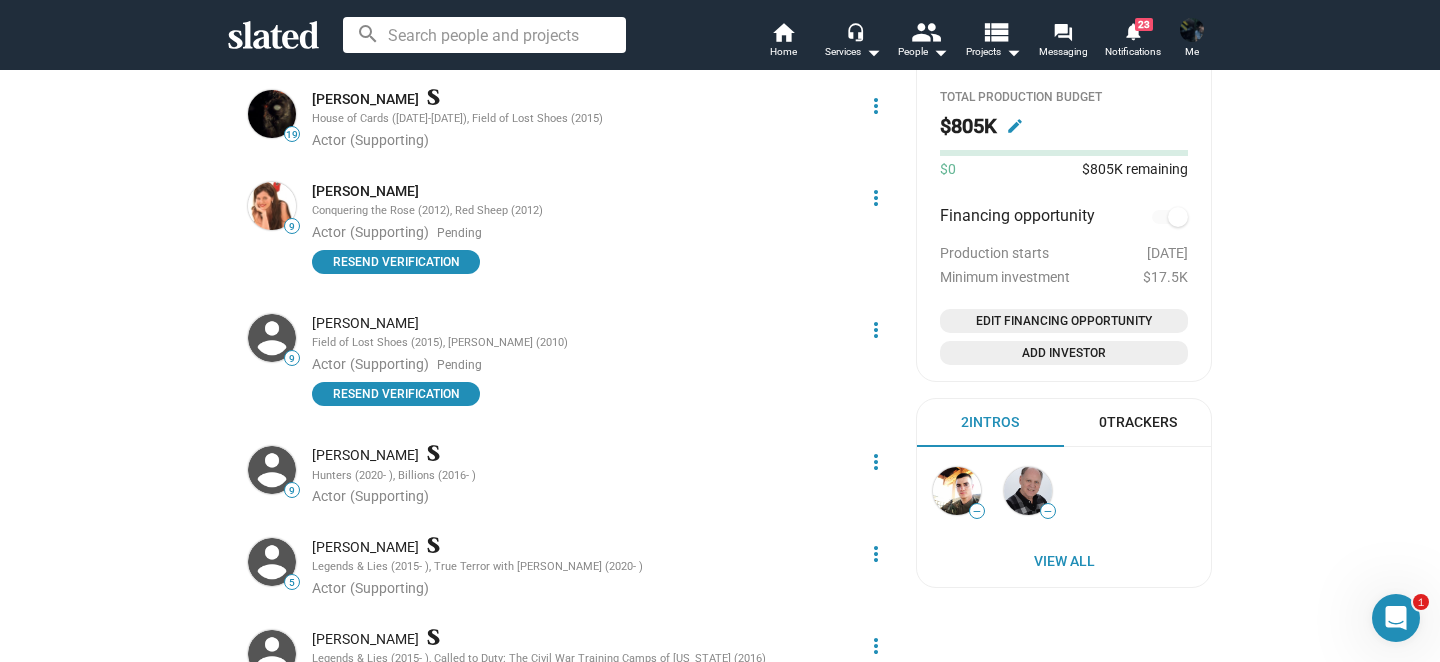 scroll, scrollTop: 1026, scrollLeft: 0, axis: vertical 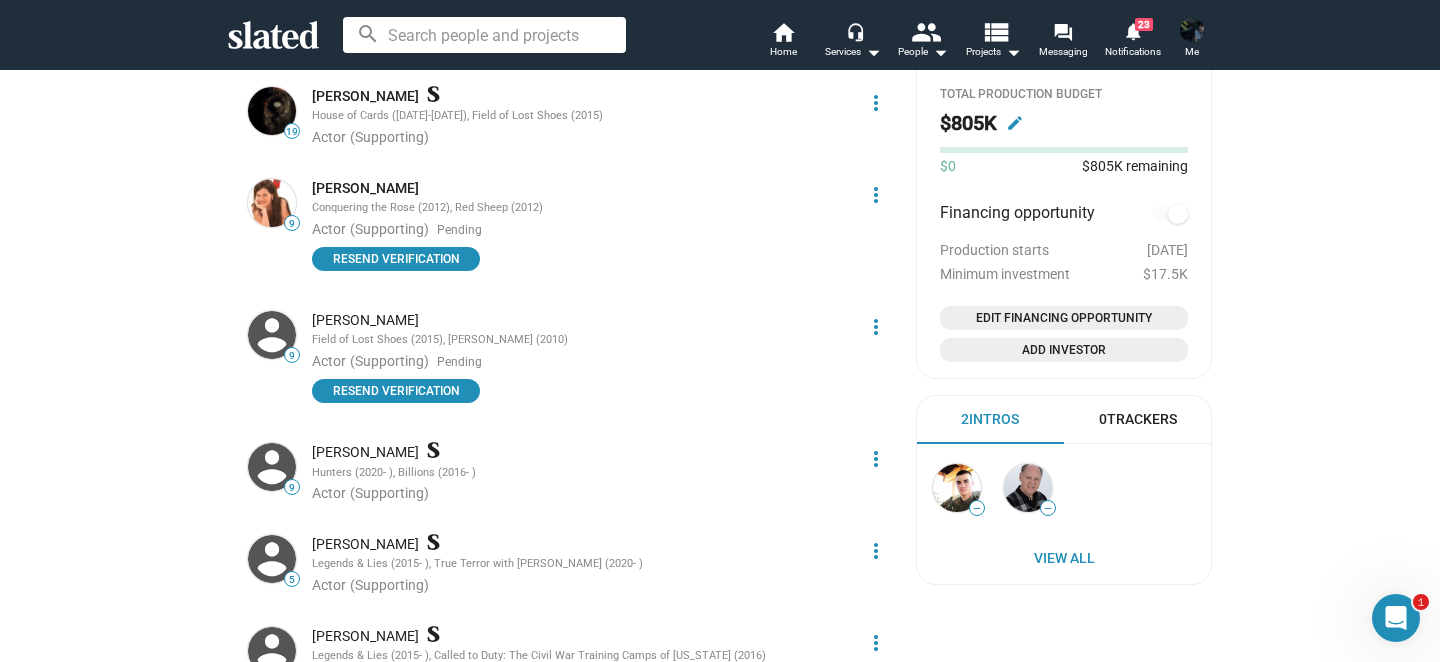 click on "more_vert" 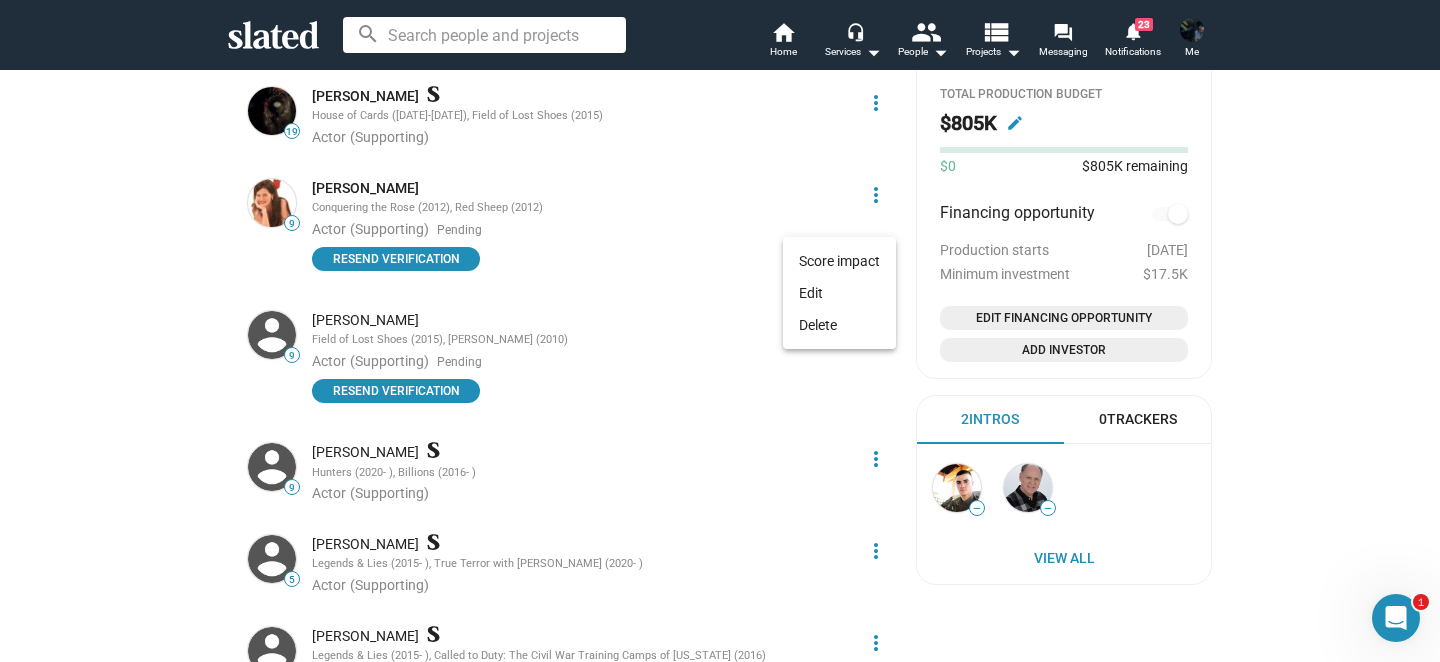 click on "Score impact" at bounding box center [839, 261] 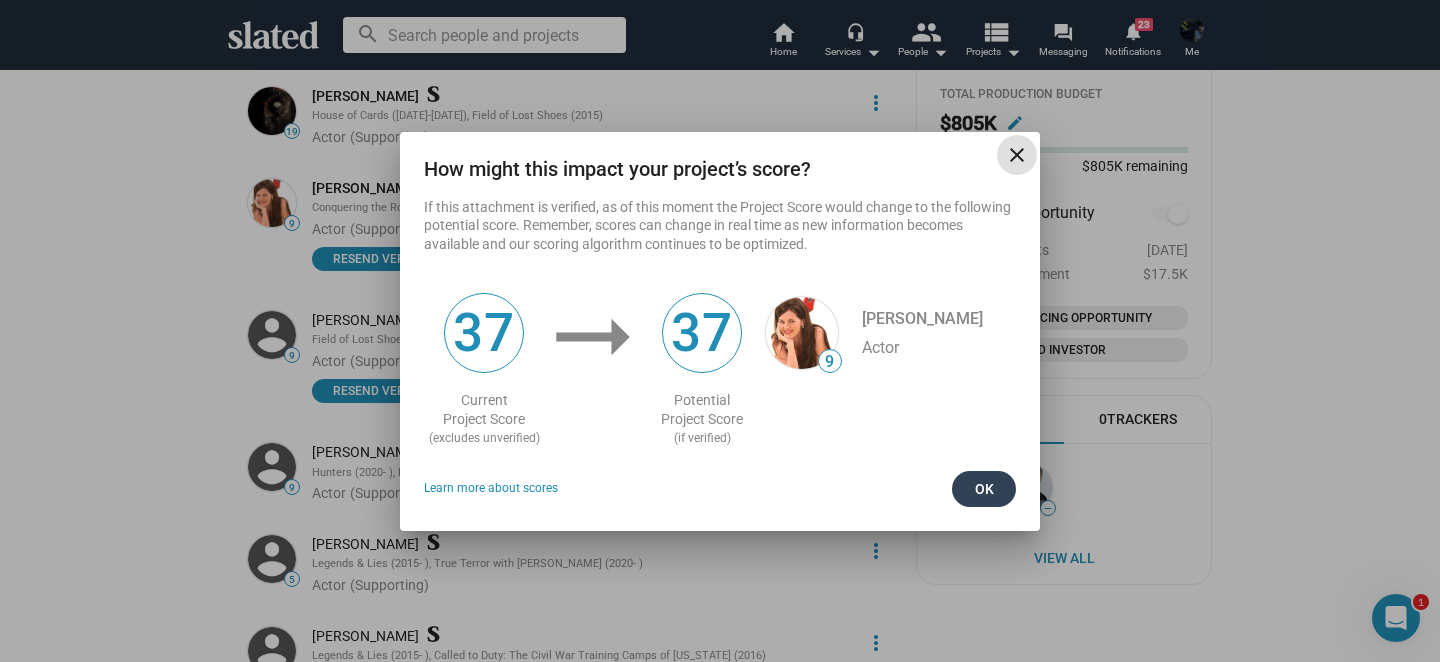 click on "Ok" at bounding box center (984, 489) 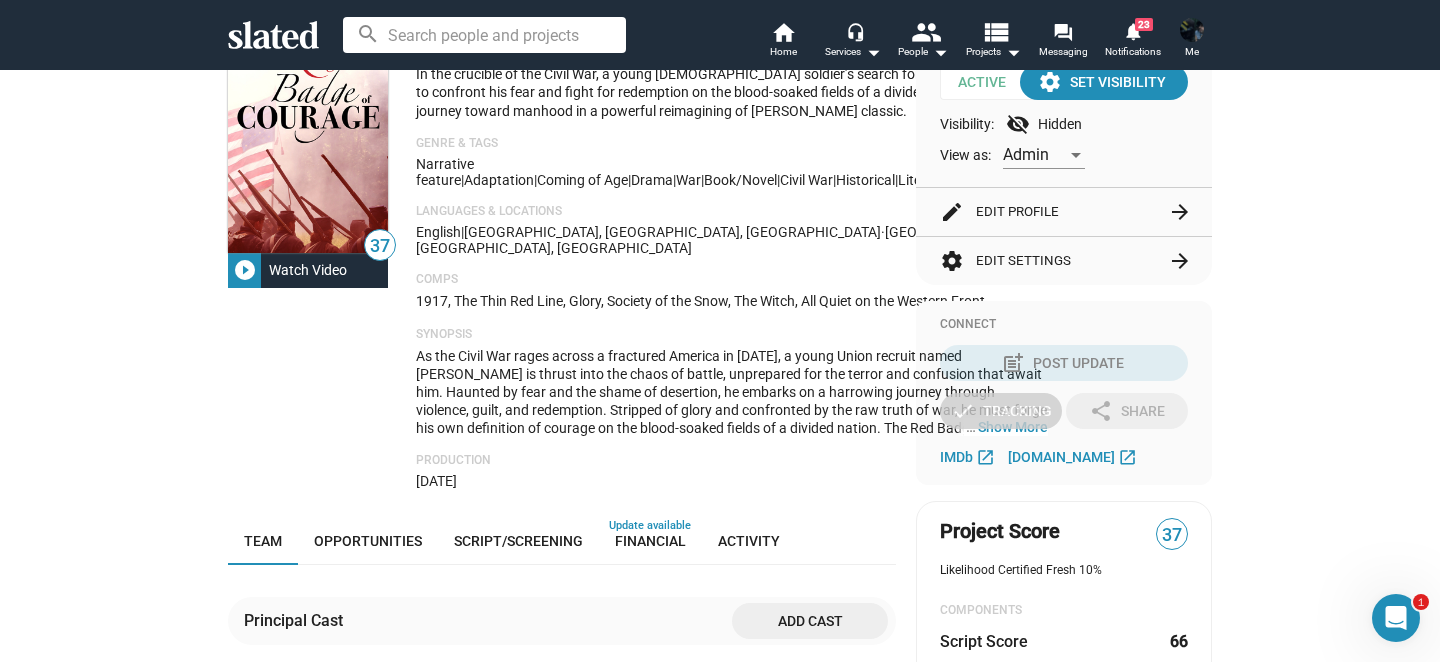 scroll, scrollTop: 0, scrollLeft: 0, axis: both 